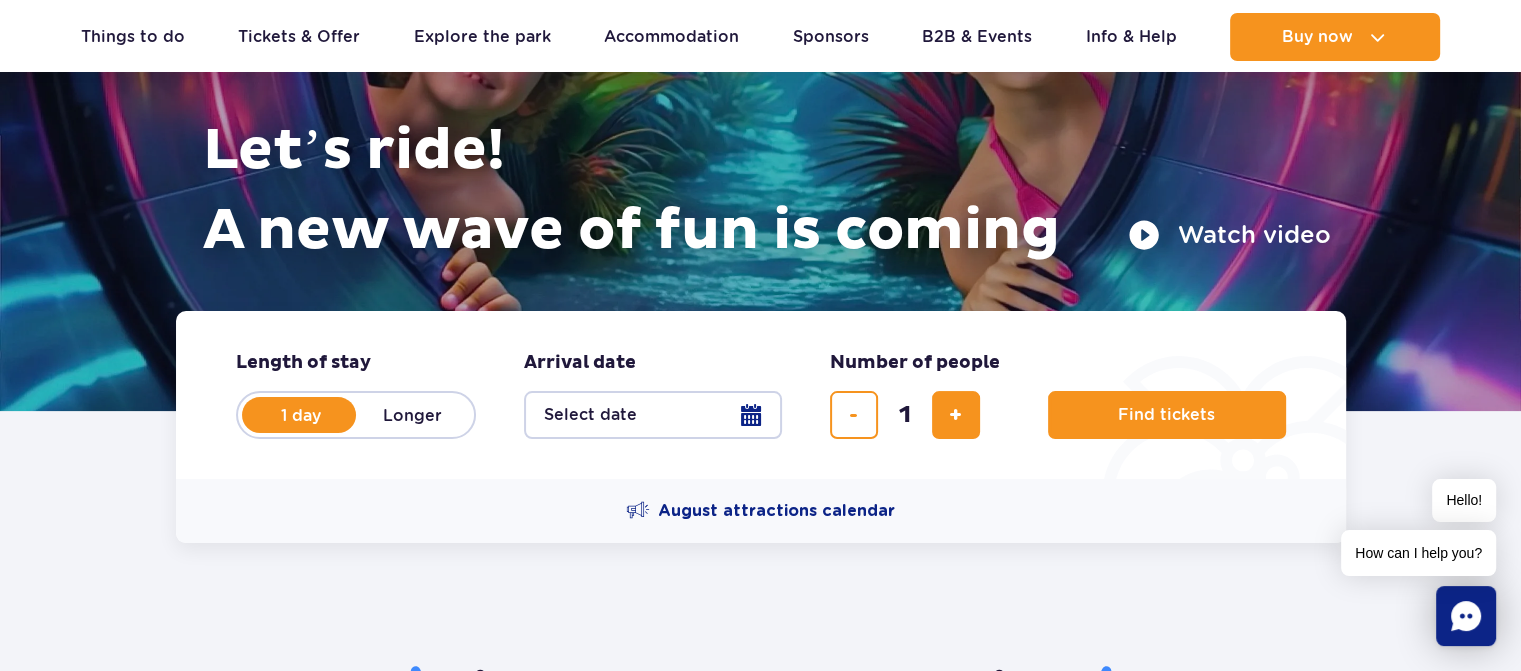 scroll, scrollTop: 217, scrollLeft: 0, axis: vertical 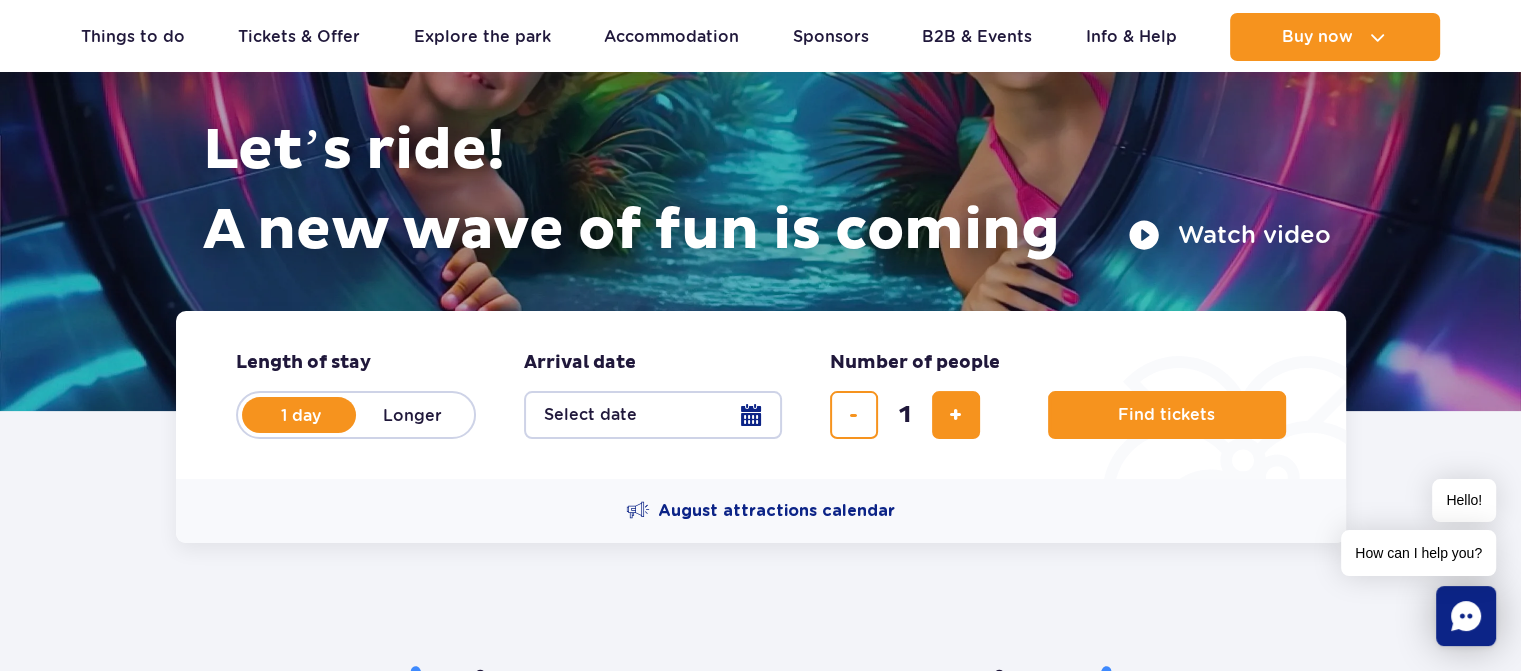 click on "Select date" at bounding box center (653, 415) 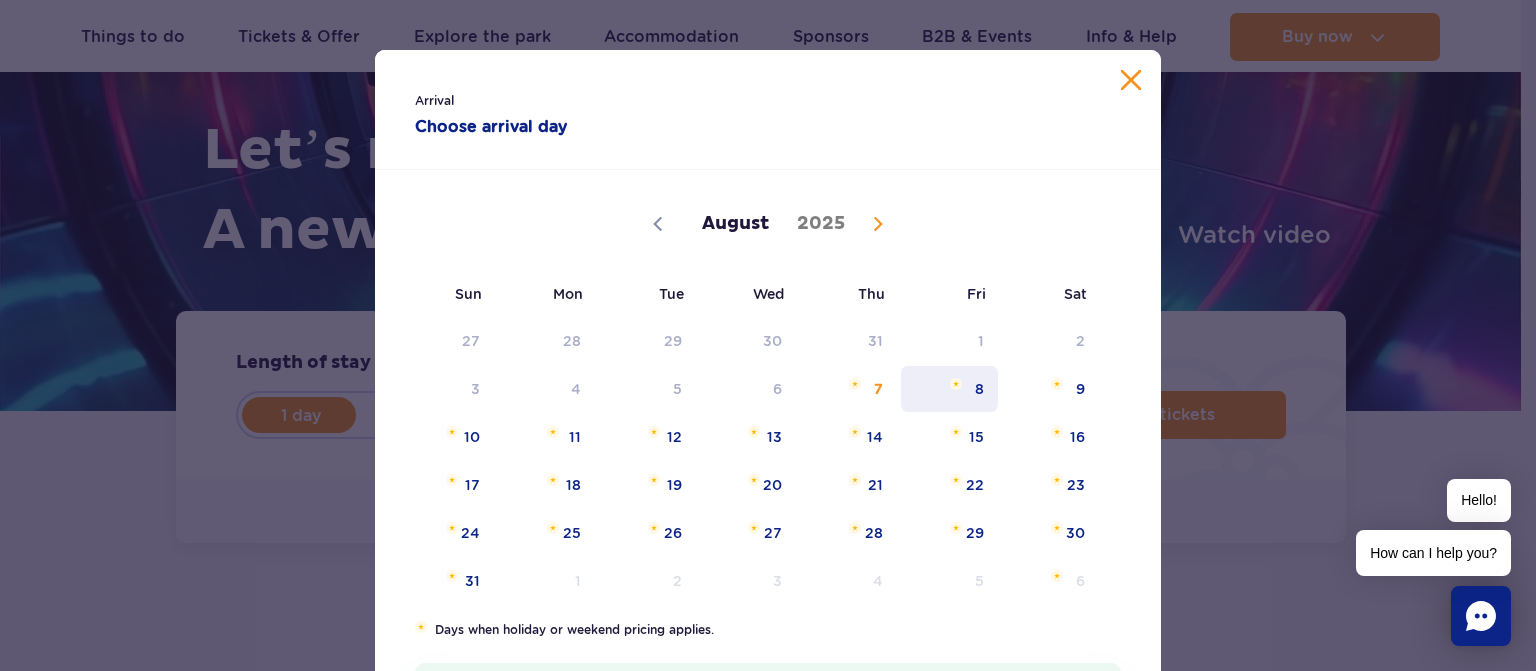 click on "8" at bounding box center (949, 389) 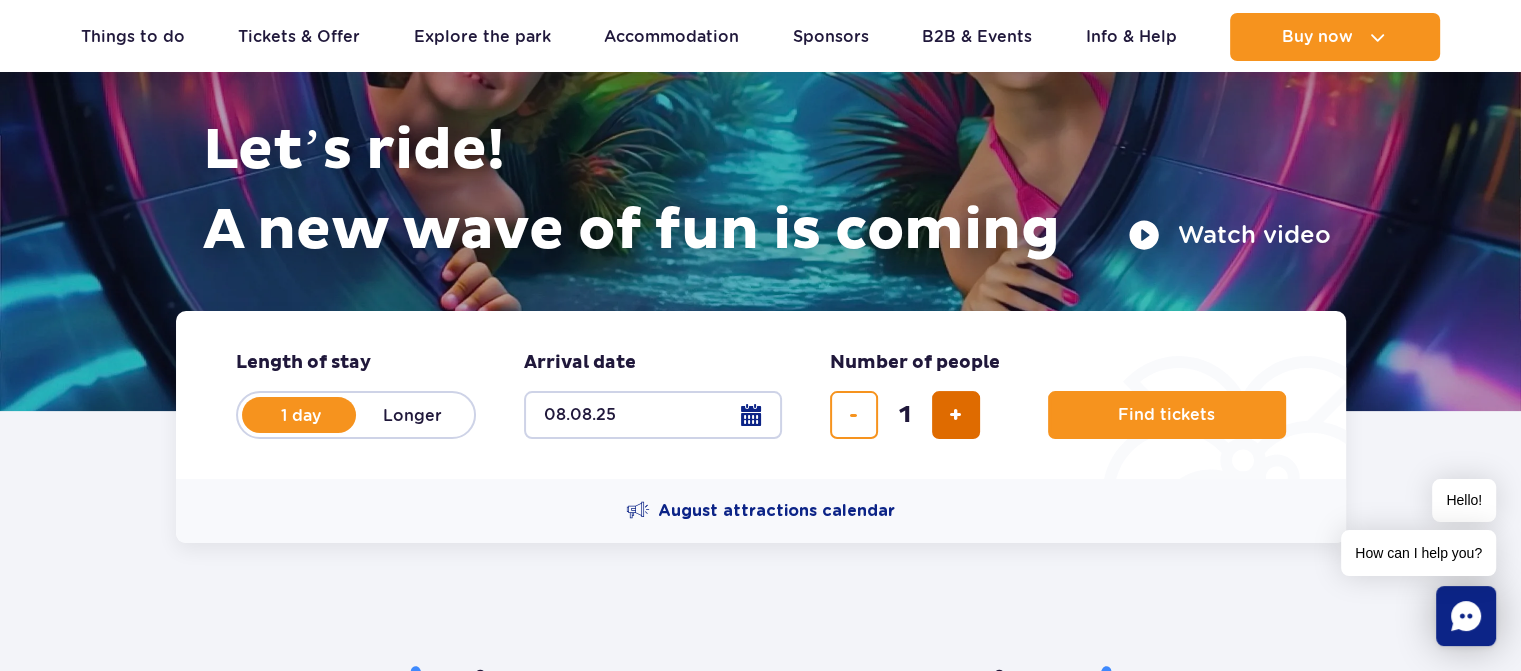 click at bounding box center (955, 415) 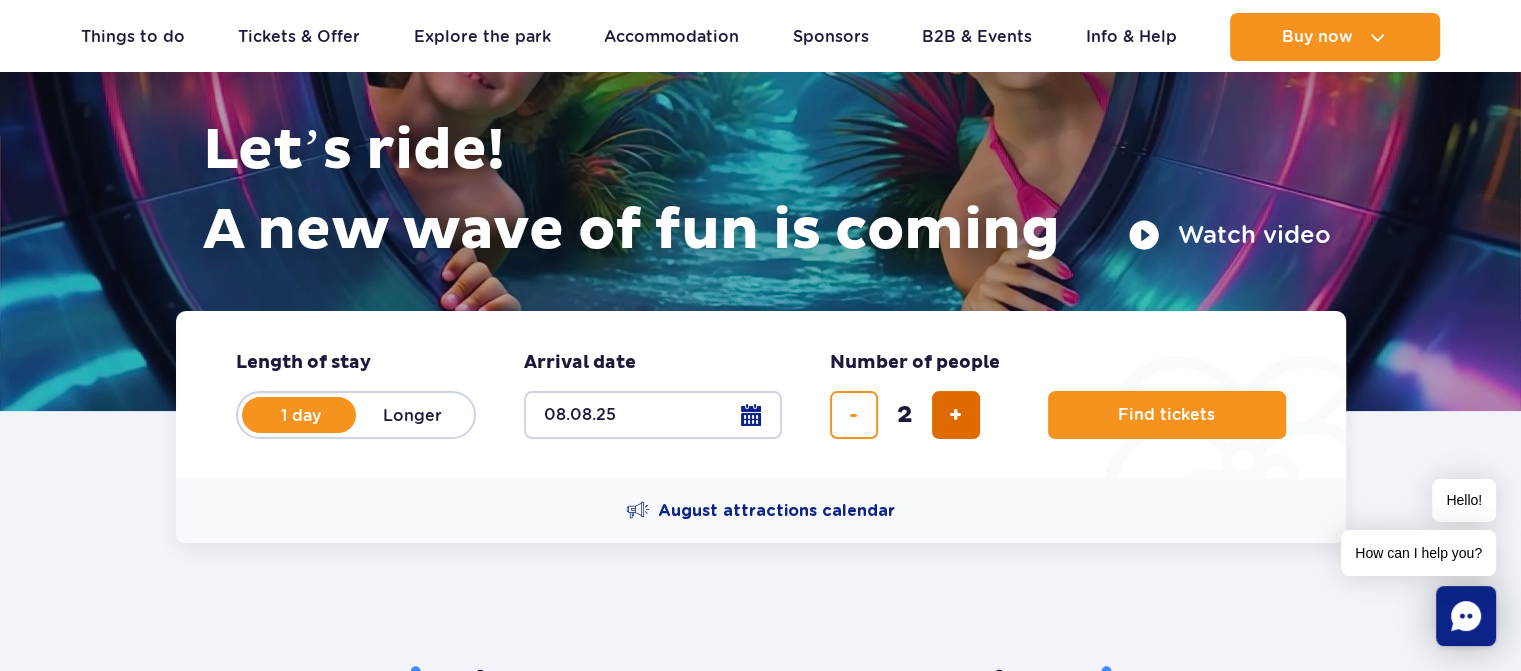 click at bounding box center [955, 415] 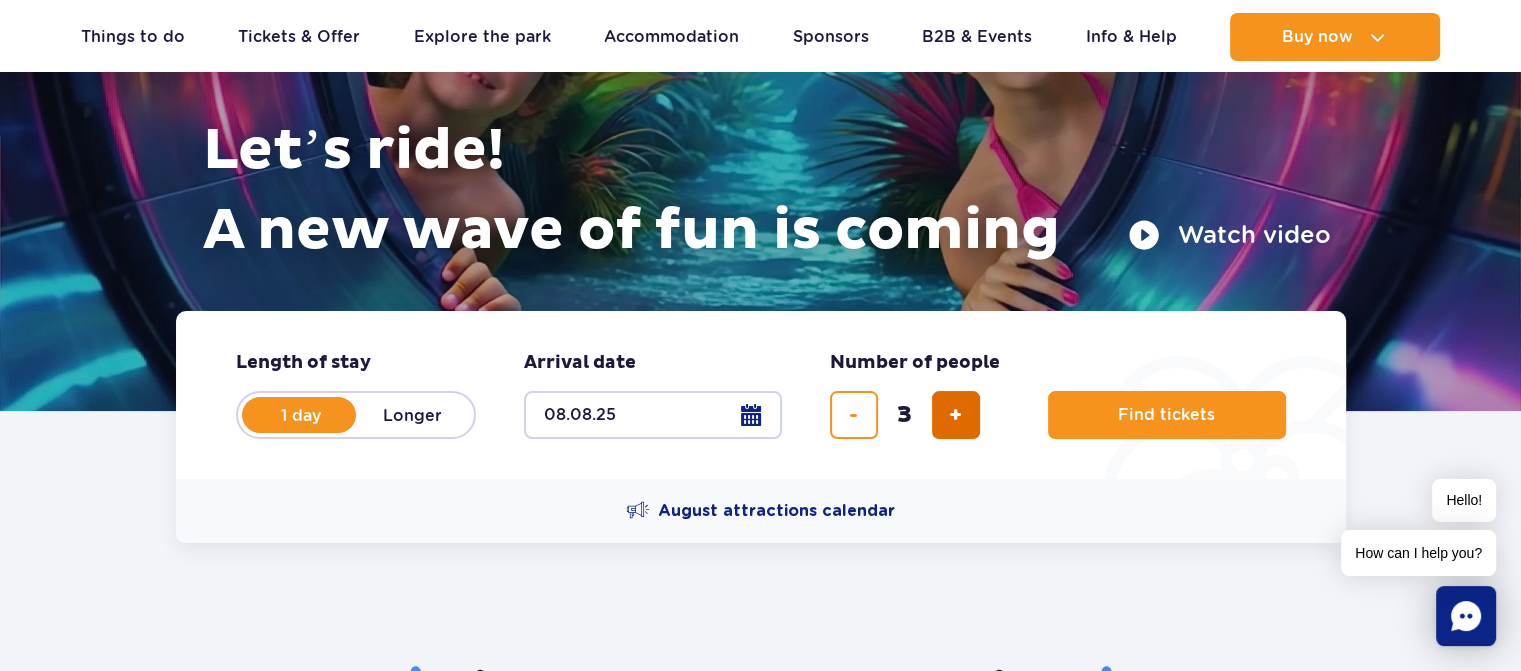 click at bounding box center (955, 415) 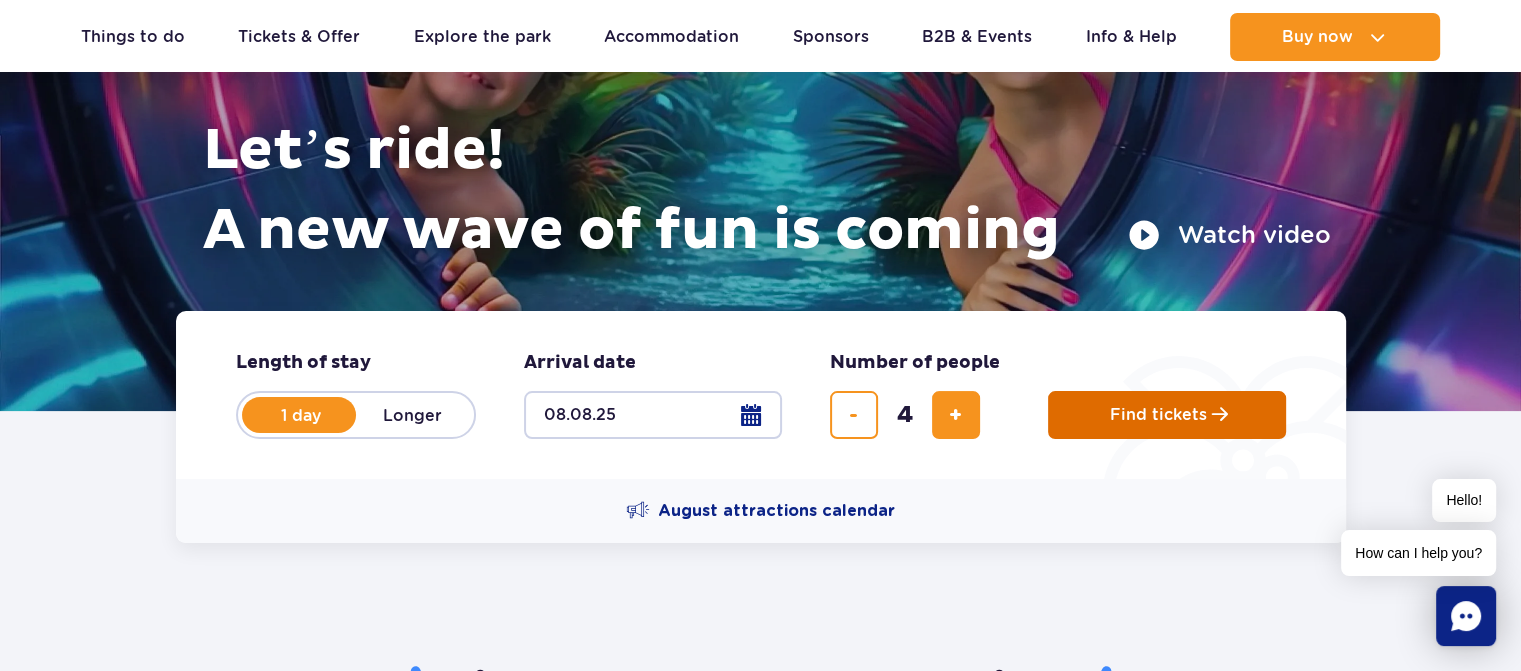 click on "Find tickets" at bounding box center [1167, 415] 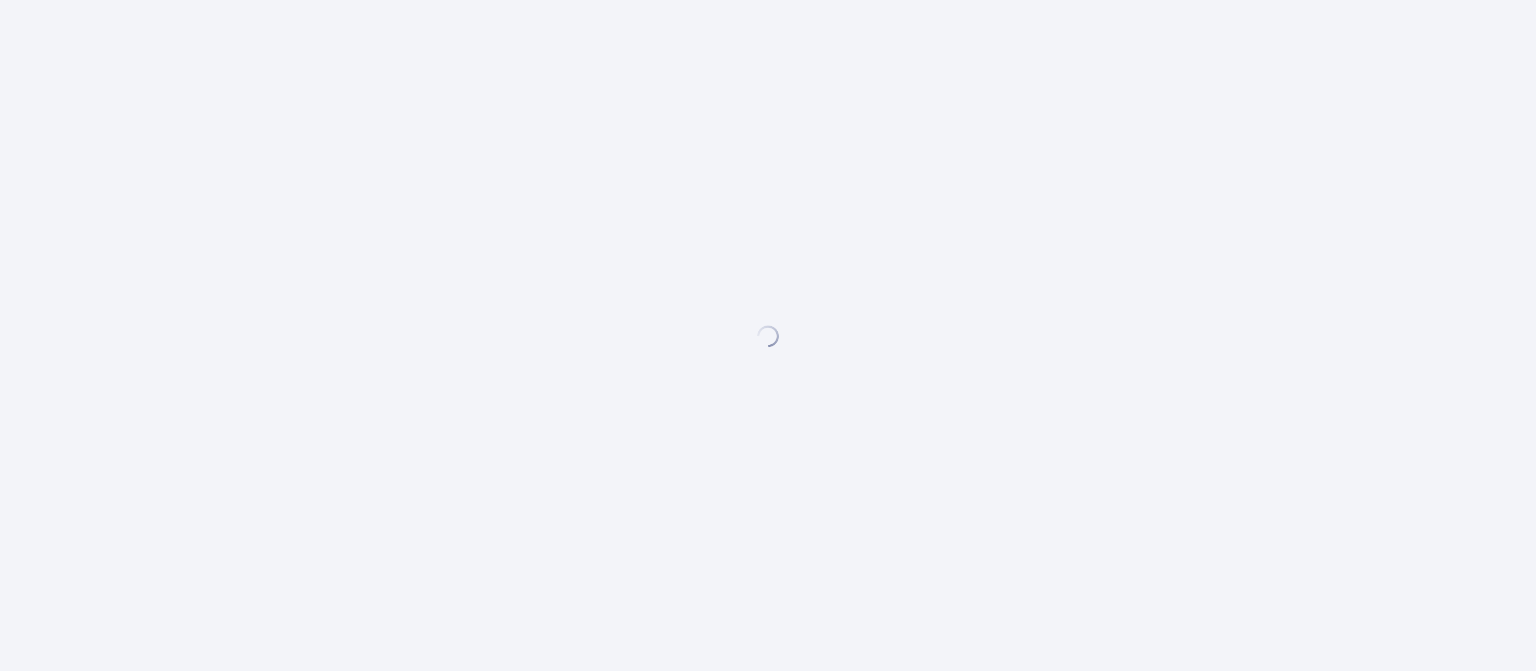 scroll, scrollTop: 0, scrollLeft: 0, axis: both 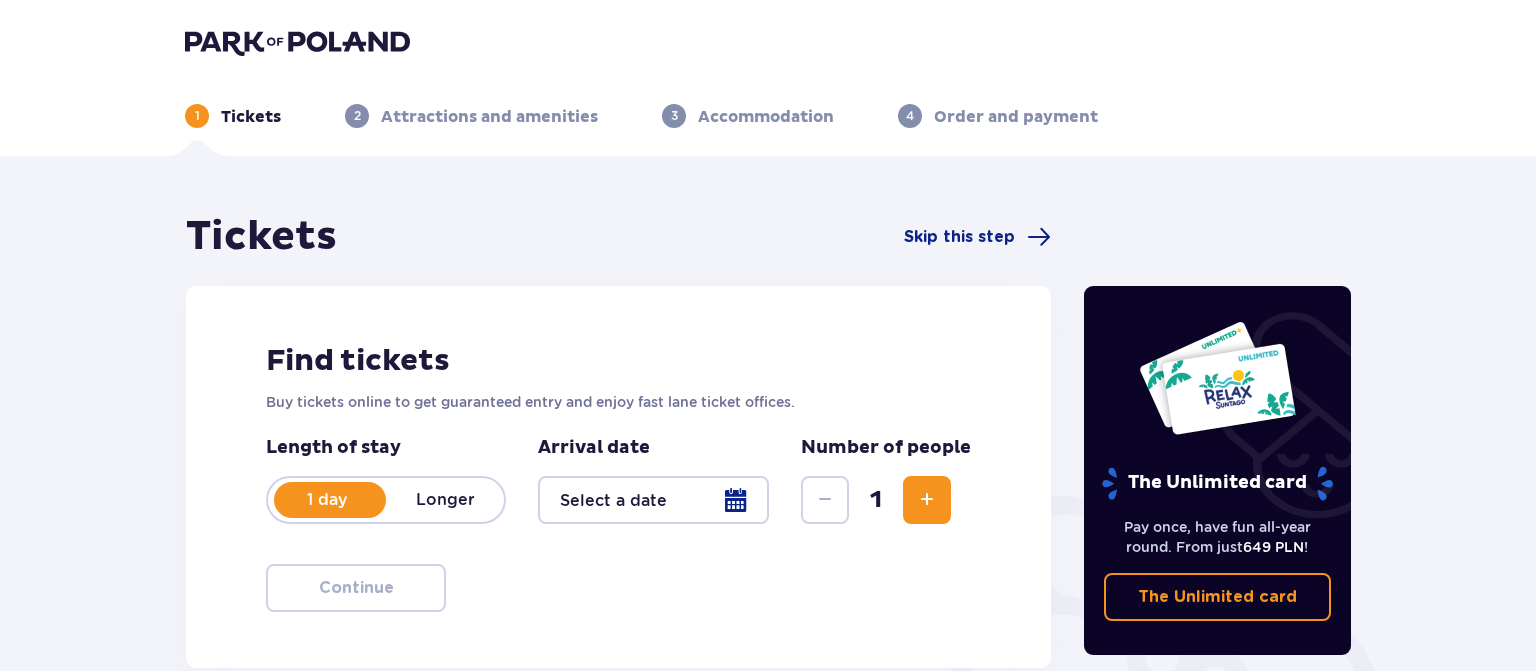 type on "08.08.25" 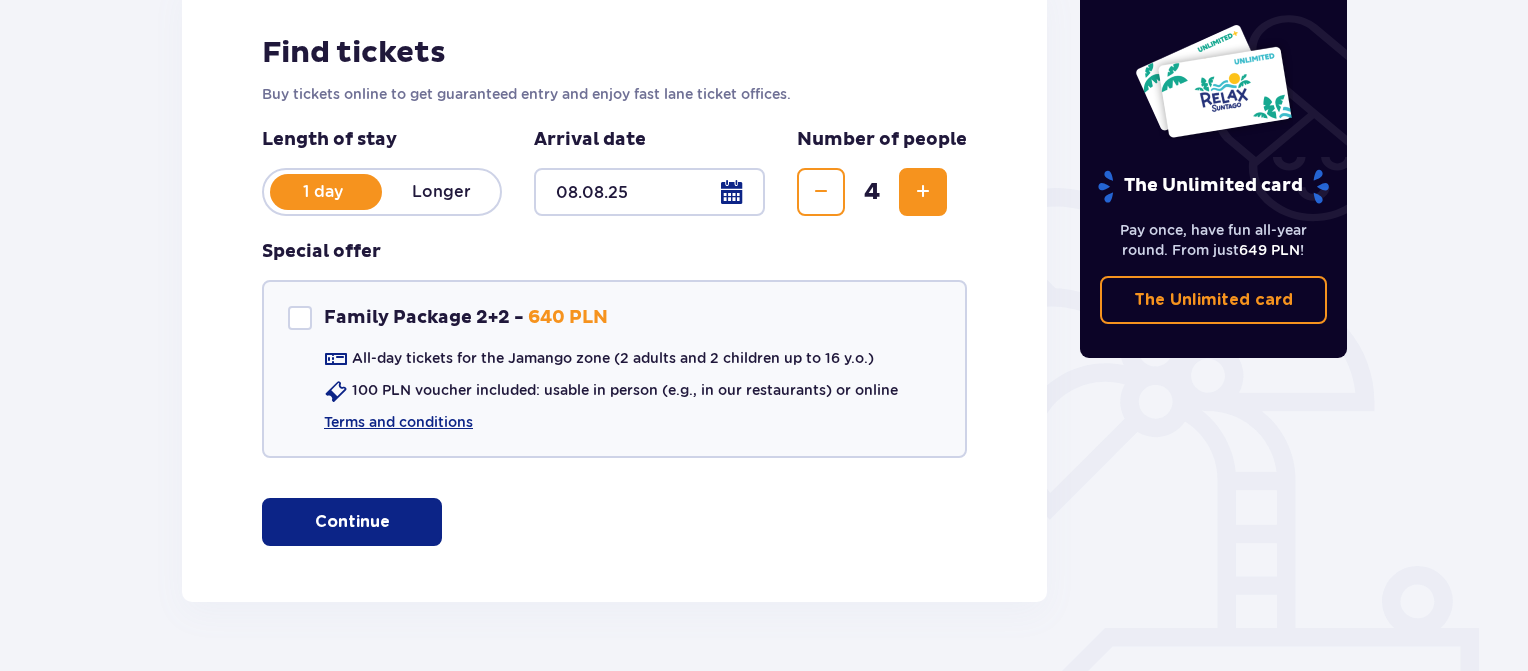 scroll, scrollTop: 280, scrollLeft: 0, axis: vertical 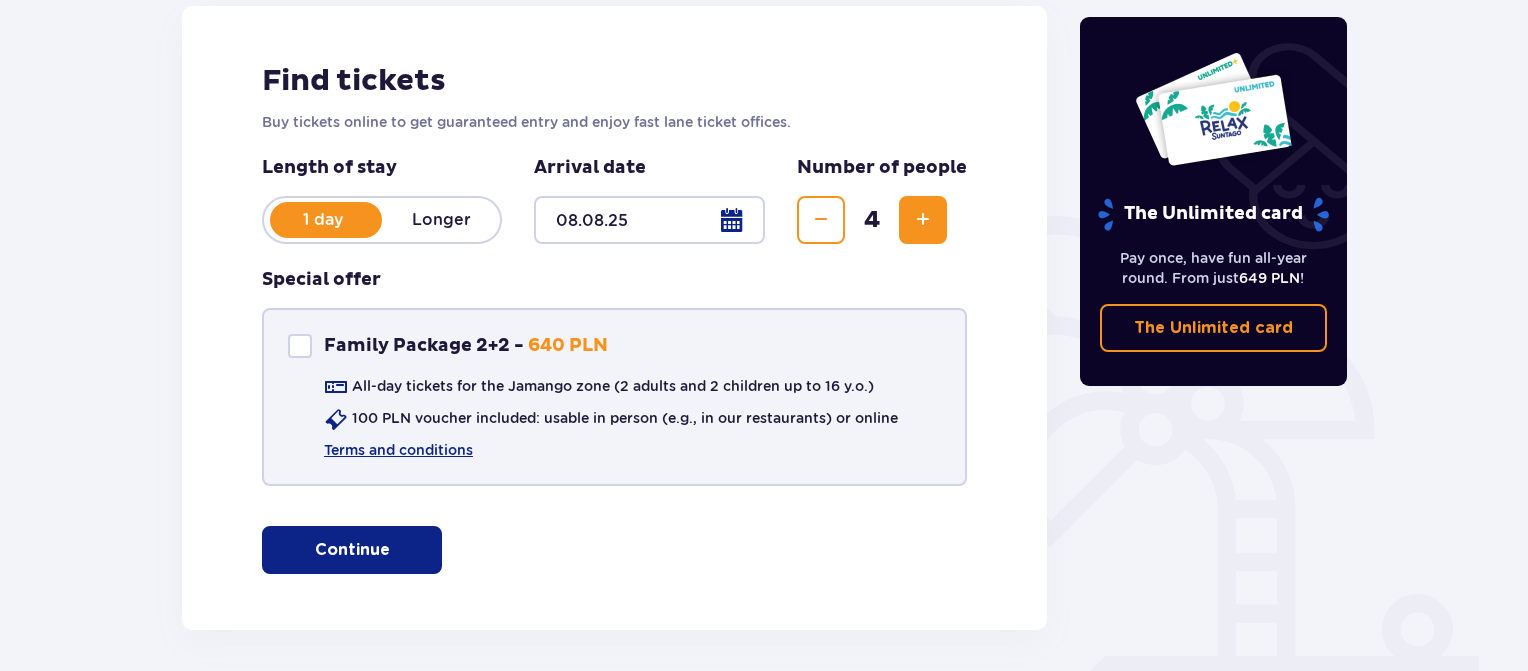 click at bounding box center (300, 346) 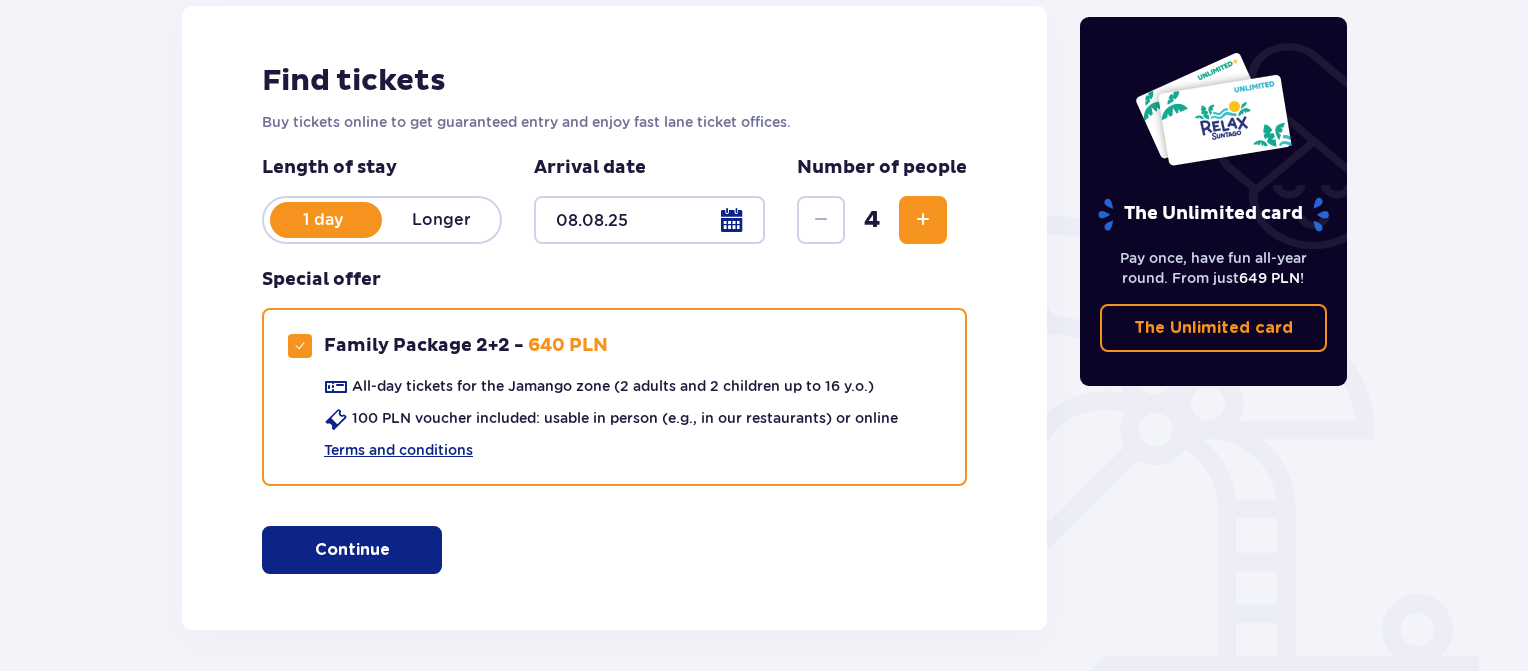 click on "Continue" at bounding box center (352, 550) 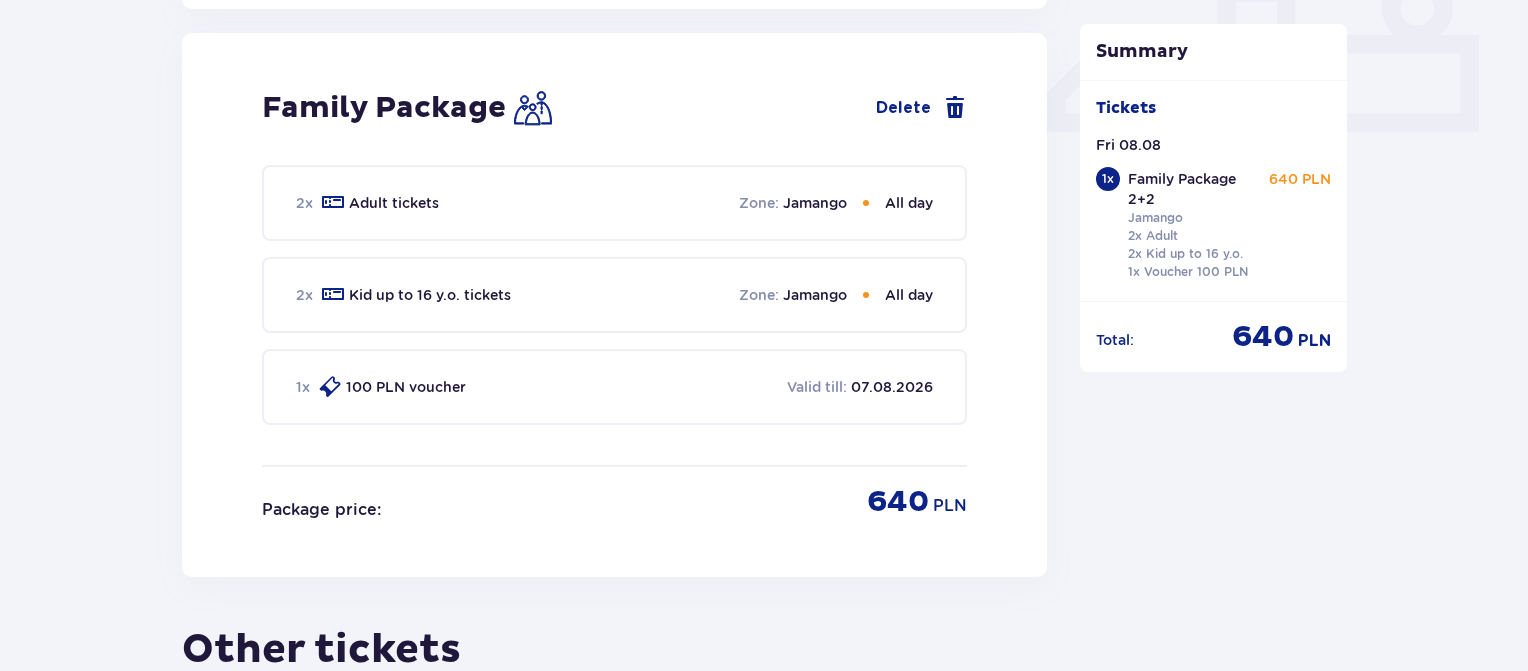scroll, scrollTop: 909, scrollLeft: 0, axis: vertical 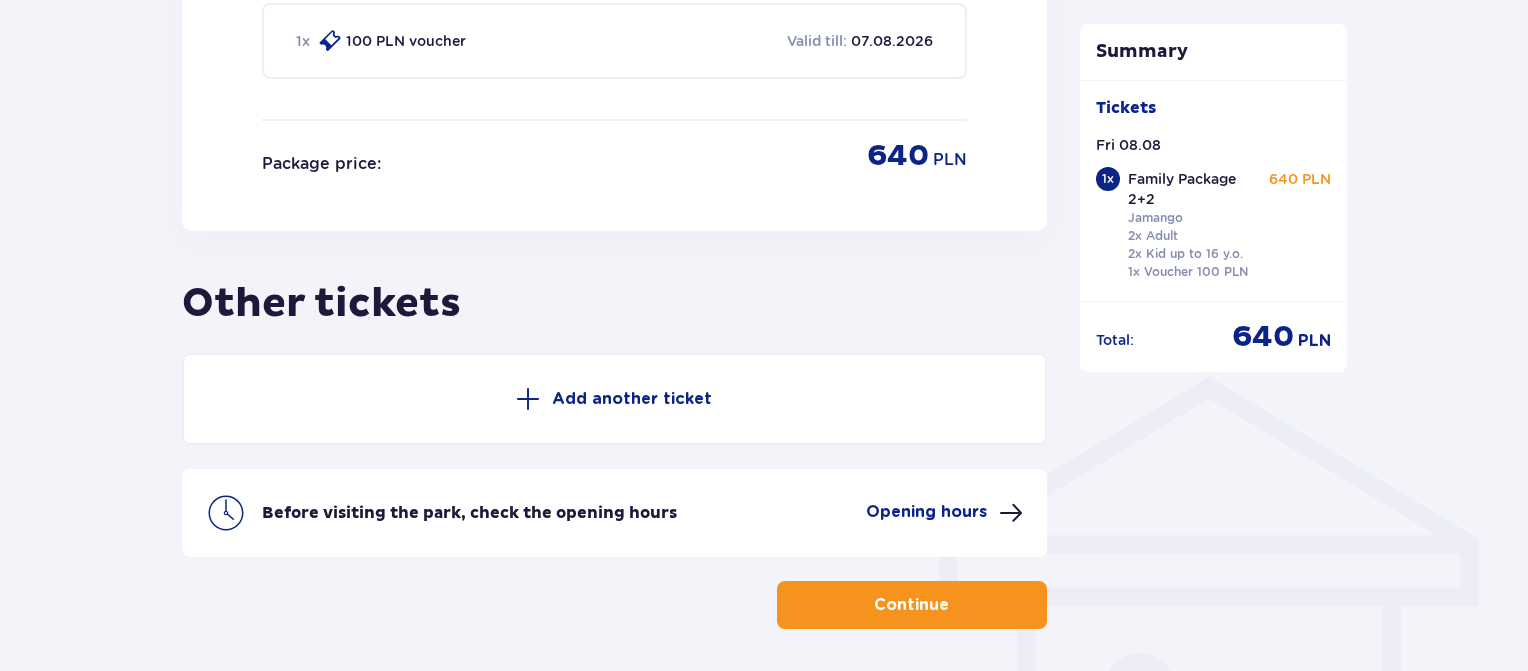 click on "Opening hours" at bounding box center [926, 512] 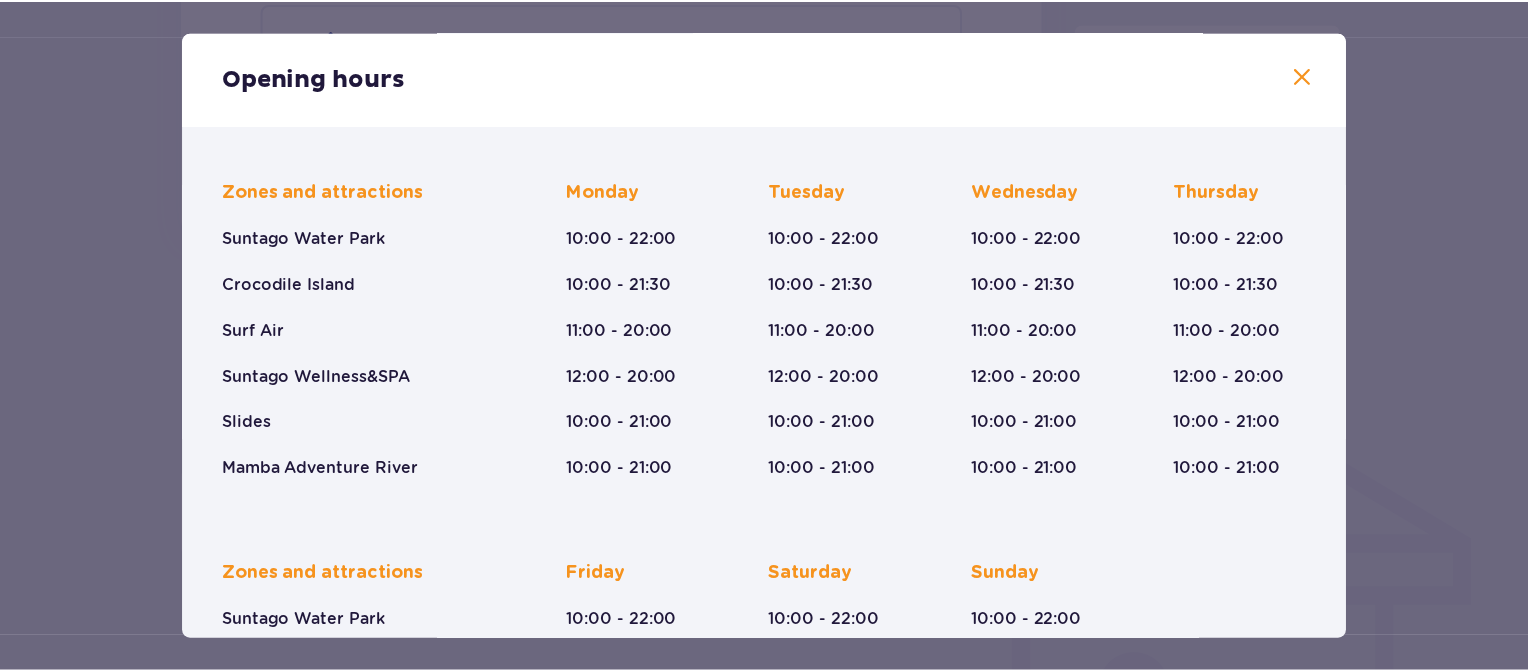 scroll, scrollTop: 38, scrollLeft: 0, axis: vertical 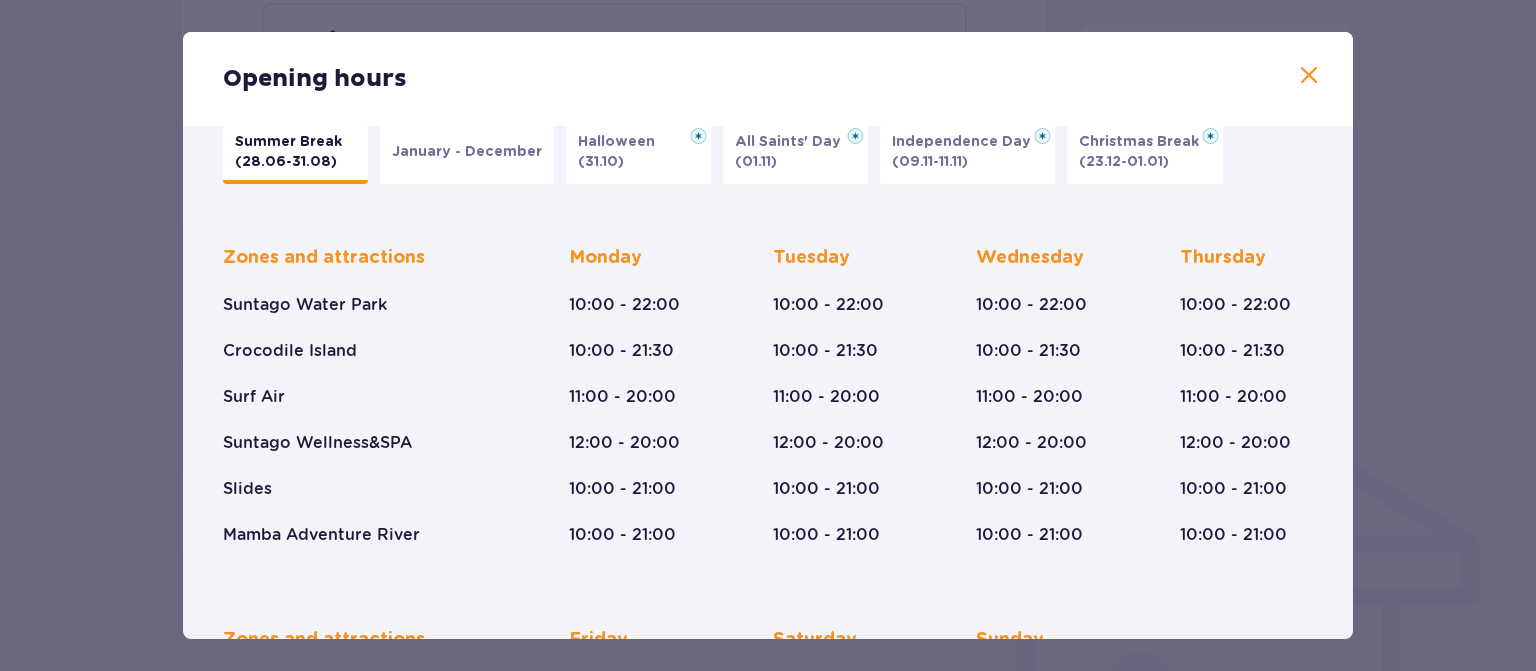 click at bounding box center (1309, 76) 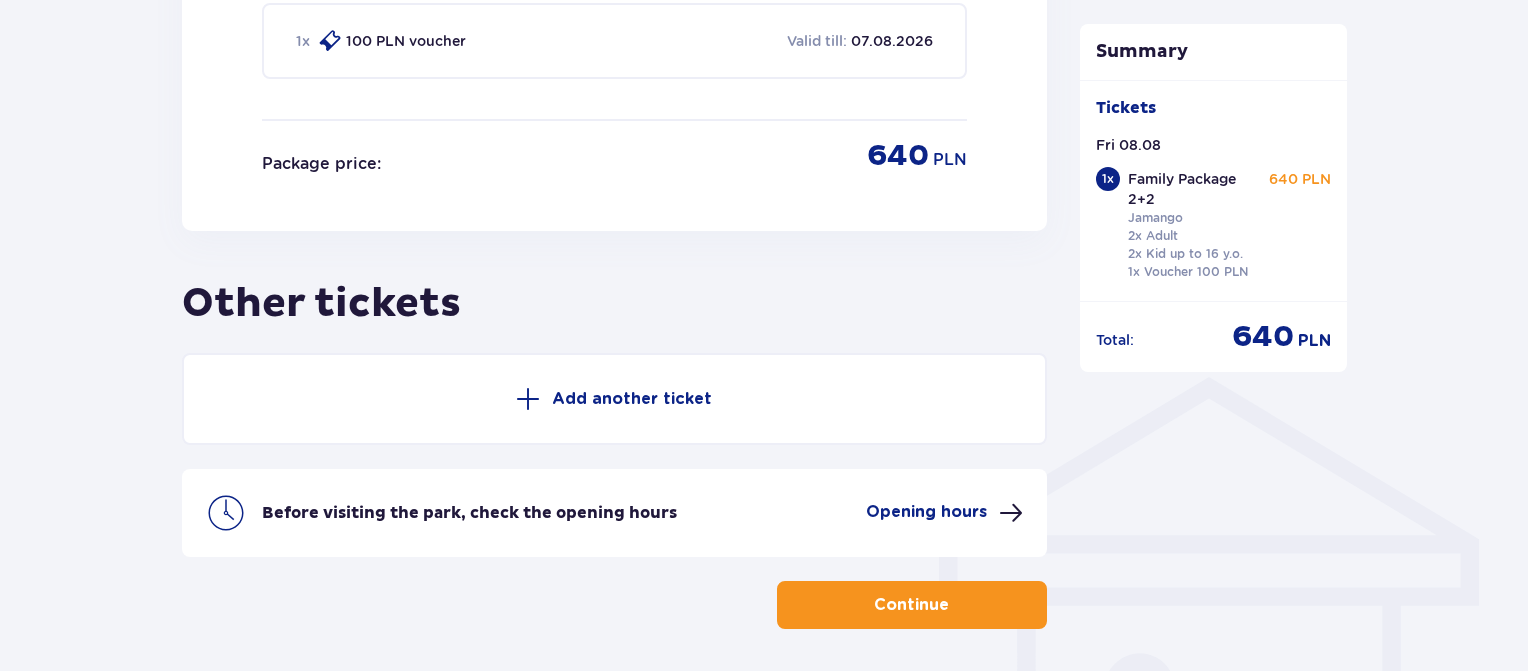 click at bounding box center (953, 605) 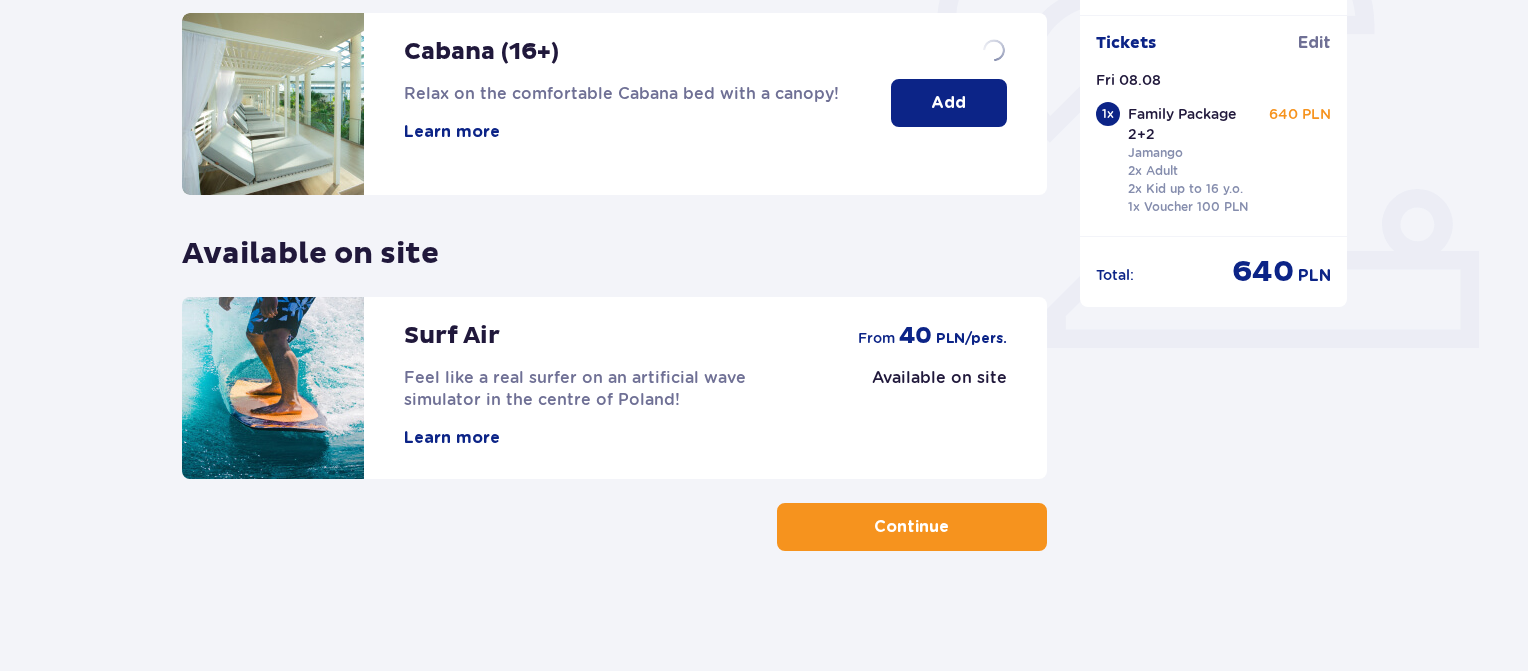 scroll, scrollTop: 0, scrollLeft: 0, axis: both 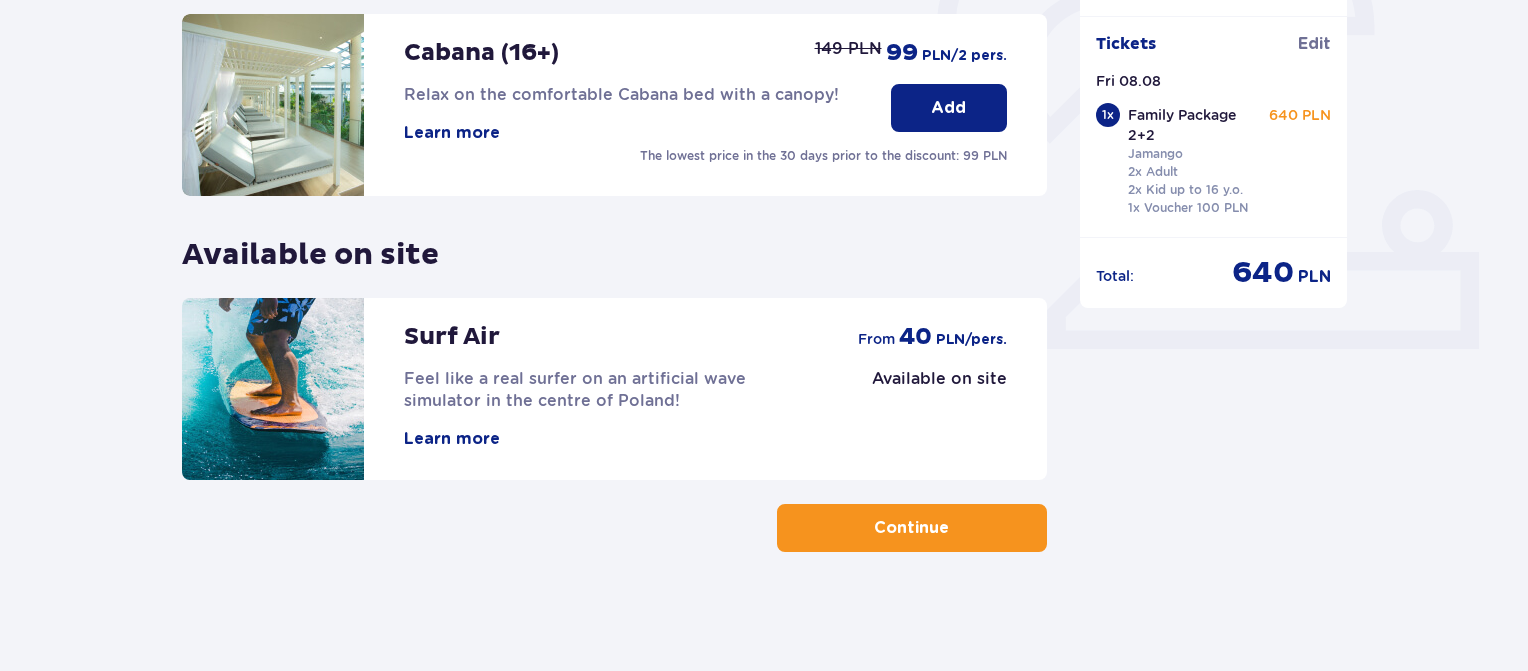 click at bounding box center [953, 528] 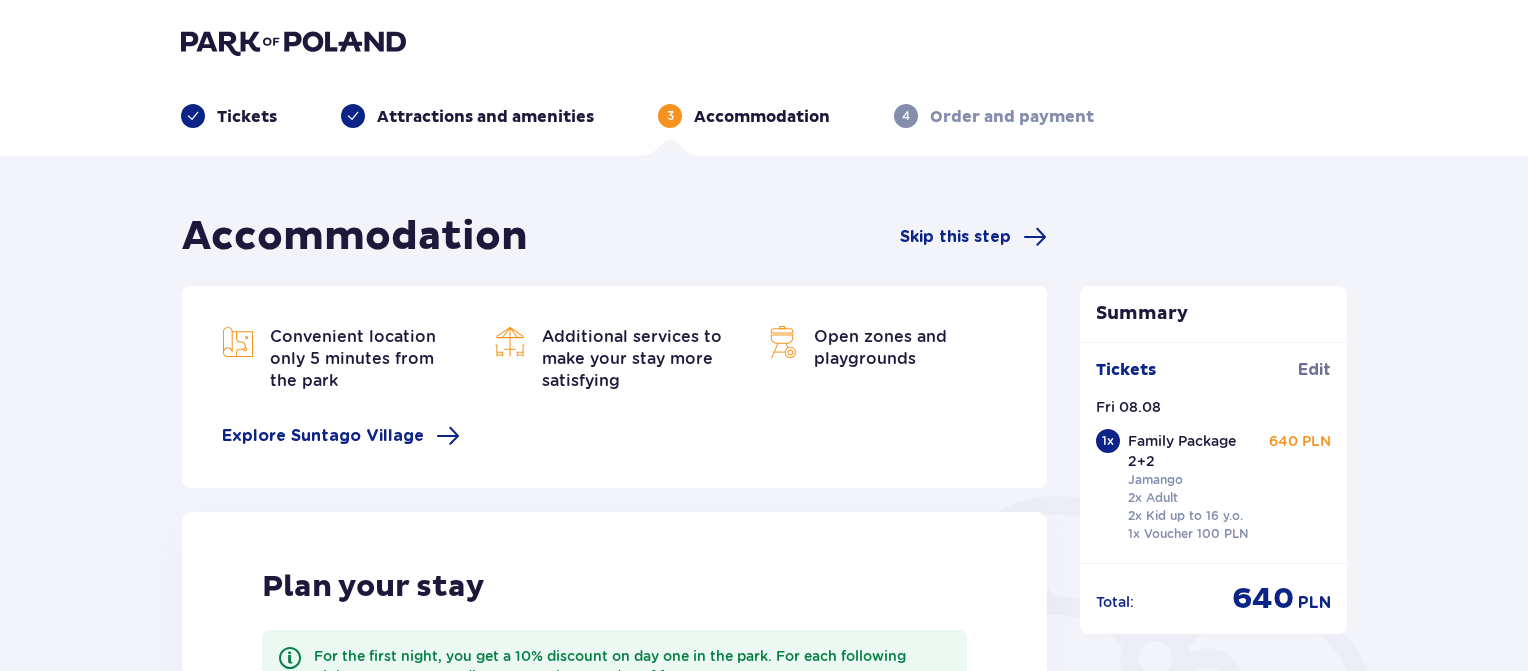 scroll, scrollTop: 0, scrollLeft: 0, axis: both 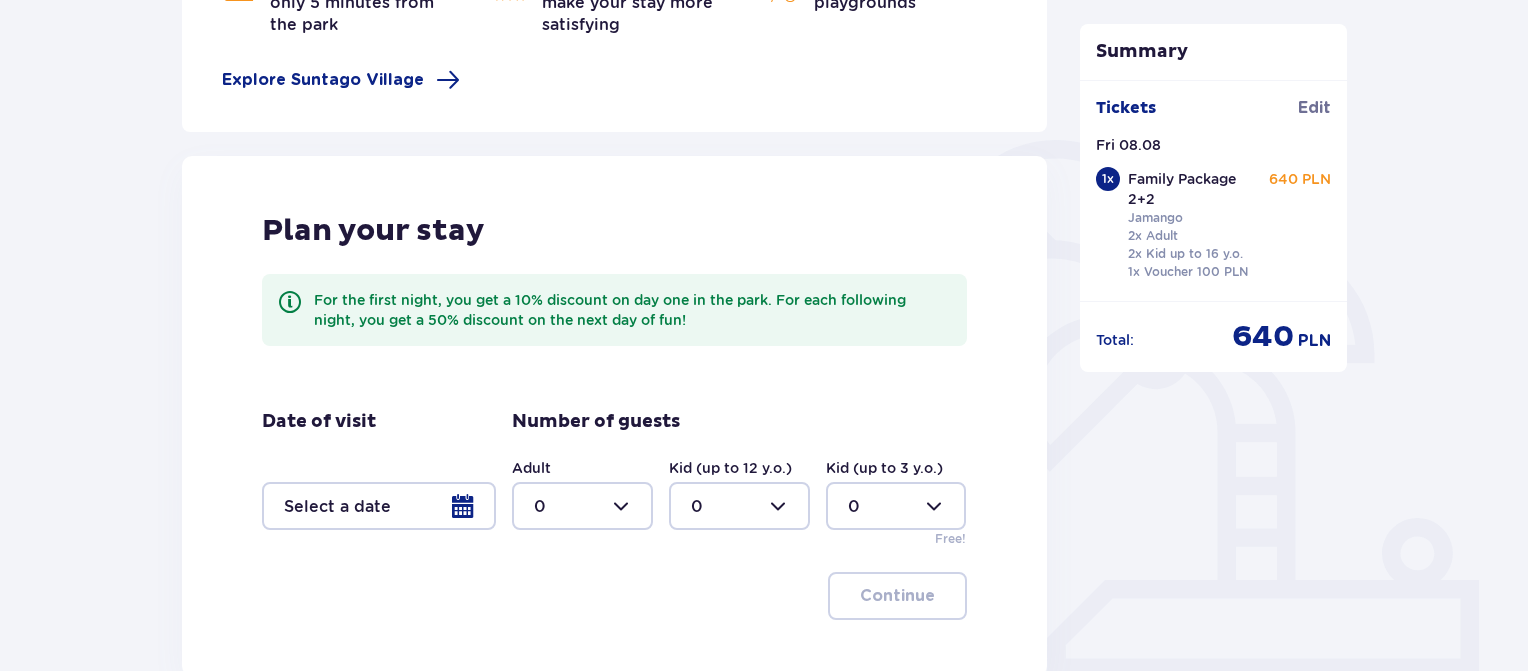 click at bounding box center (379, 506) 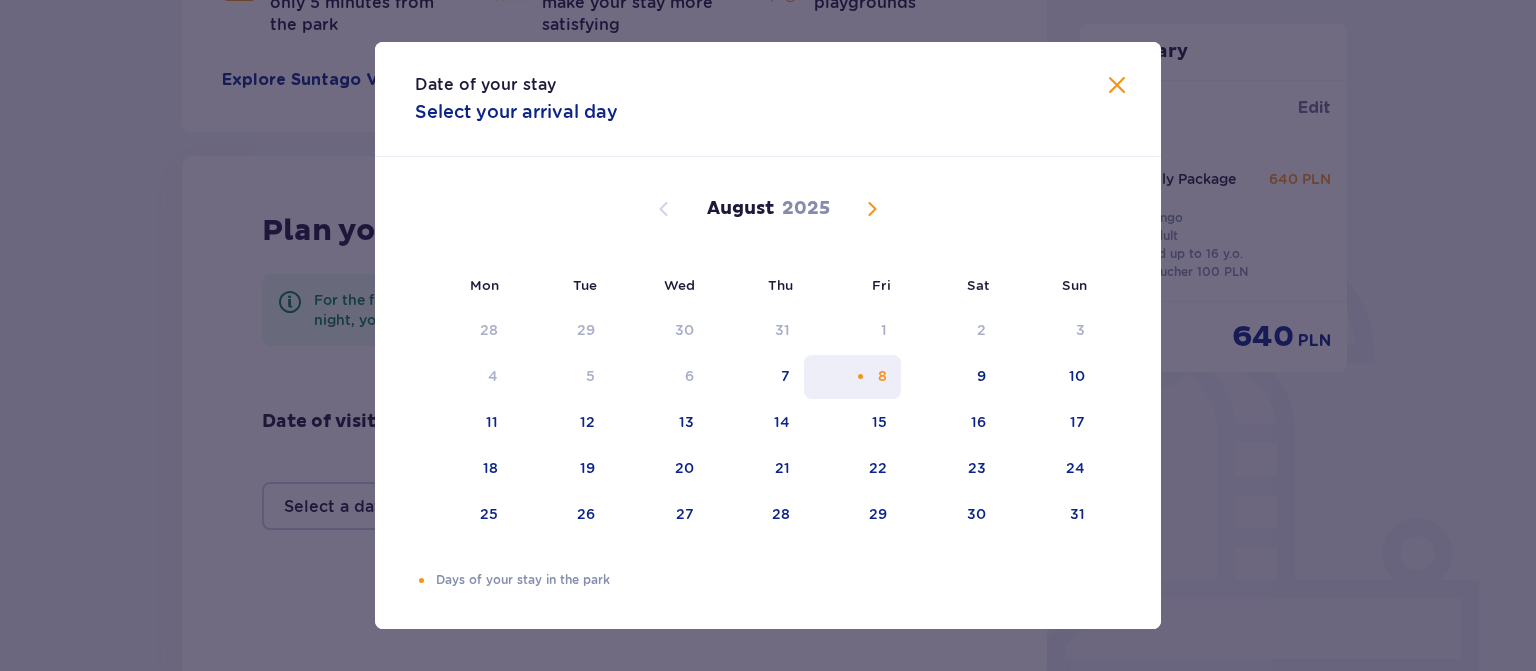 click on "8" at bounding box center (852, 377) 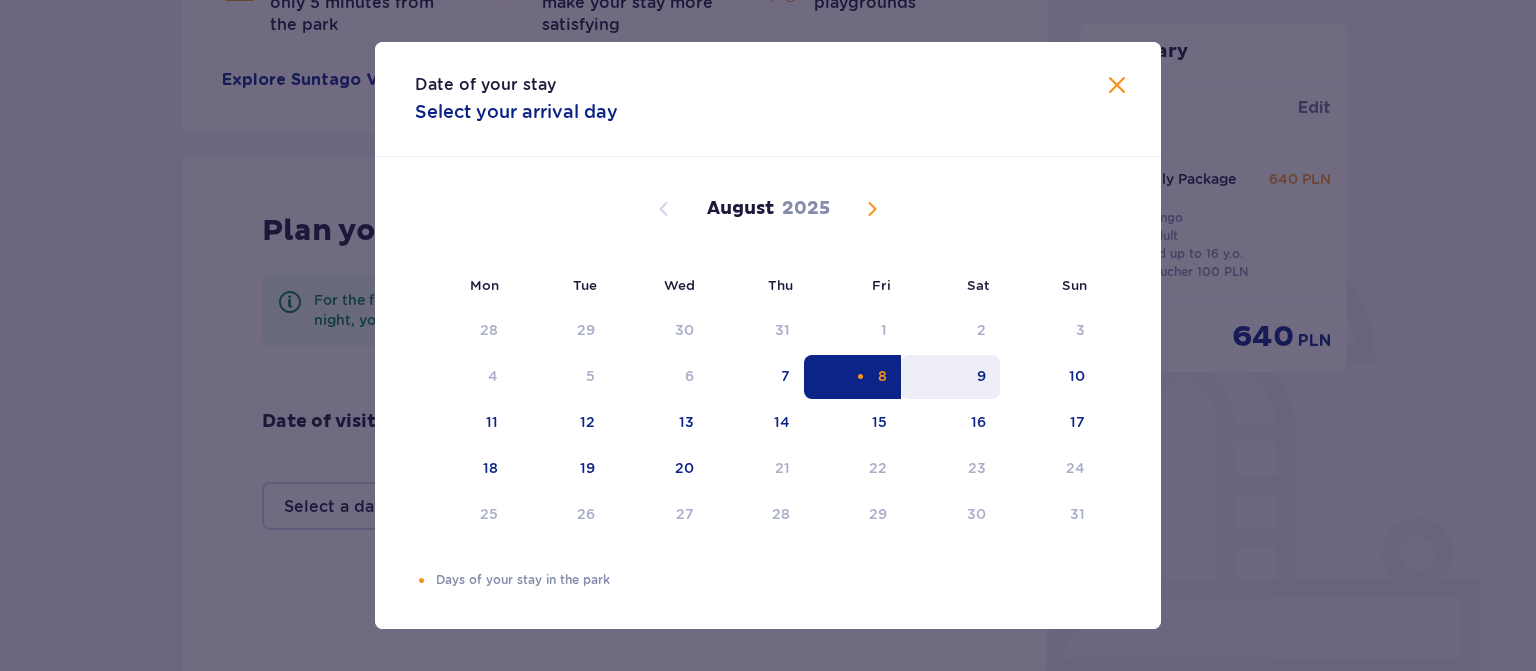 click on "9" at bounding box center [981, 376] 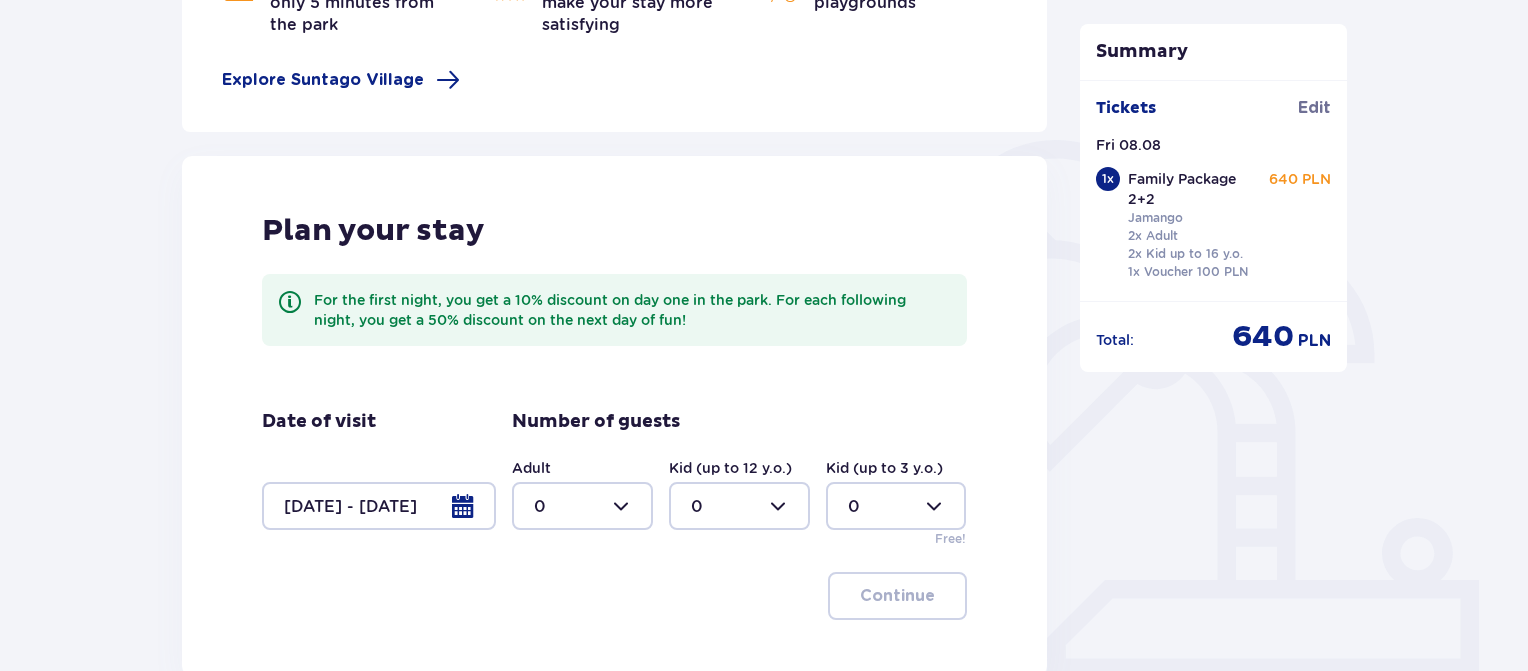 click at bounding box center (582, 506) 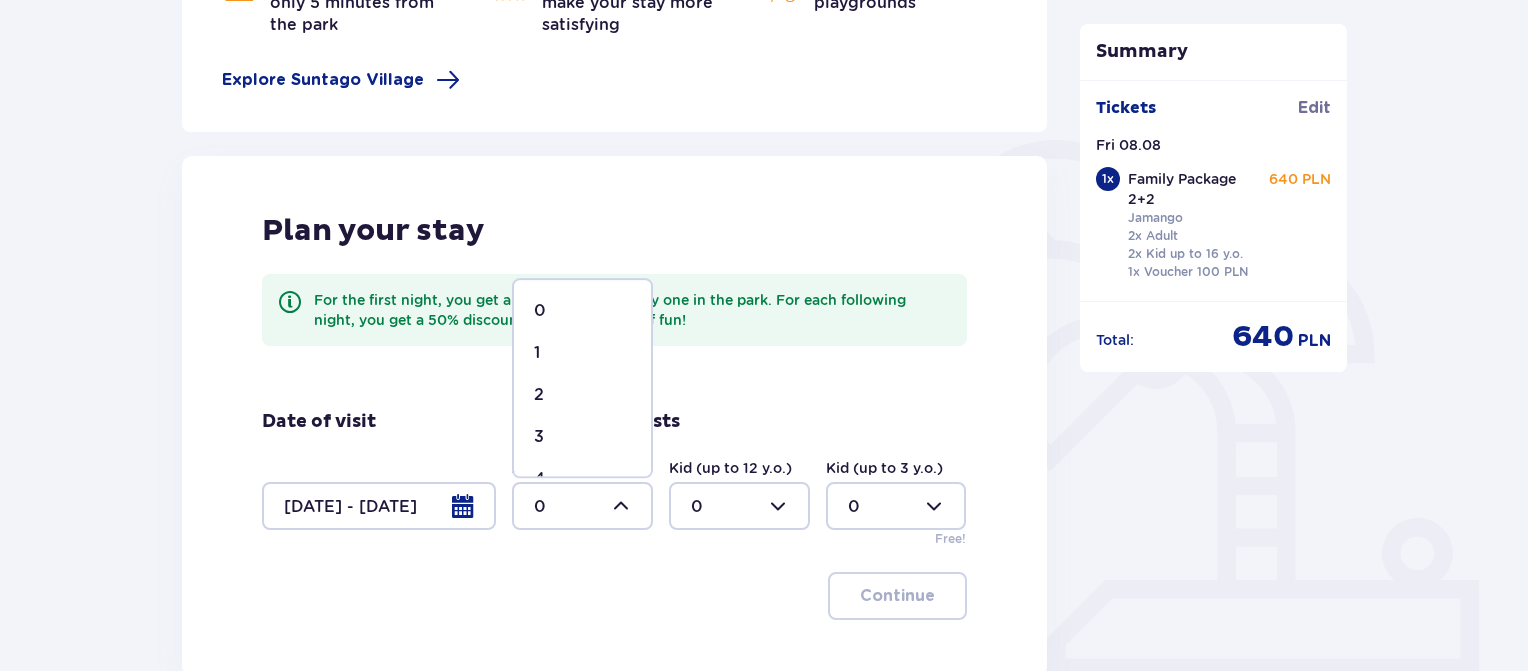 click on "2" at bounding box center (582, 395) 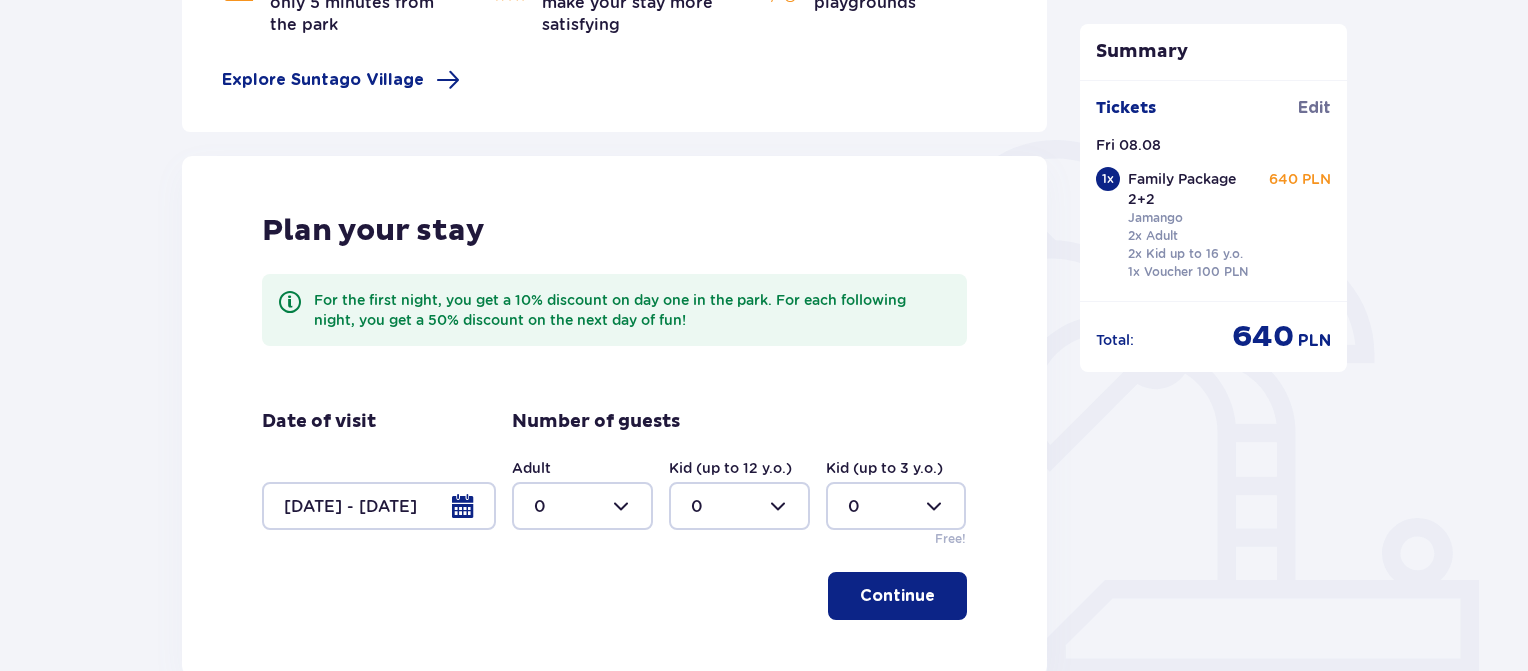 type on "2" 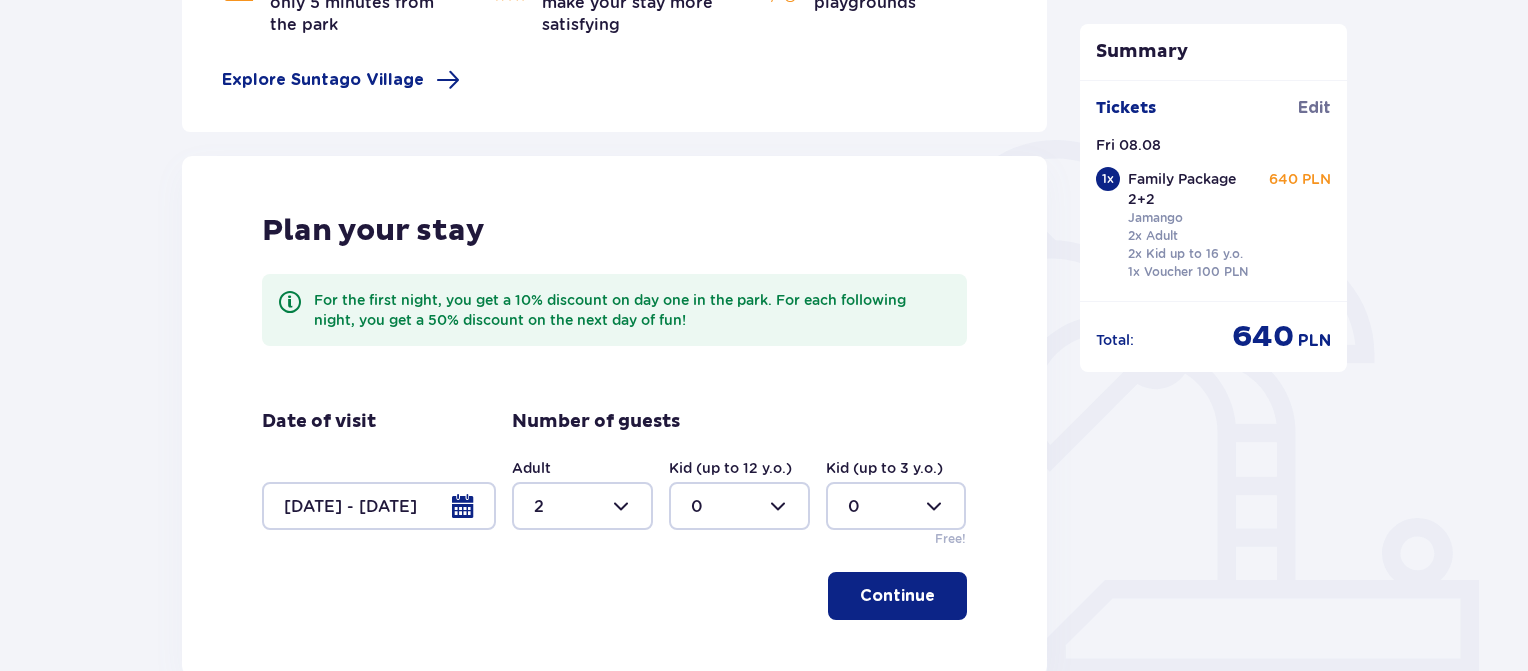 click at bounding box center [739, 506] 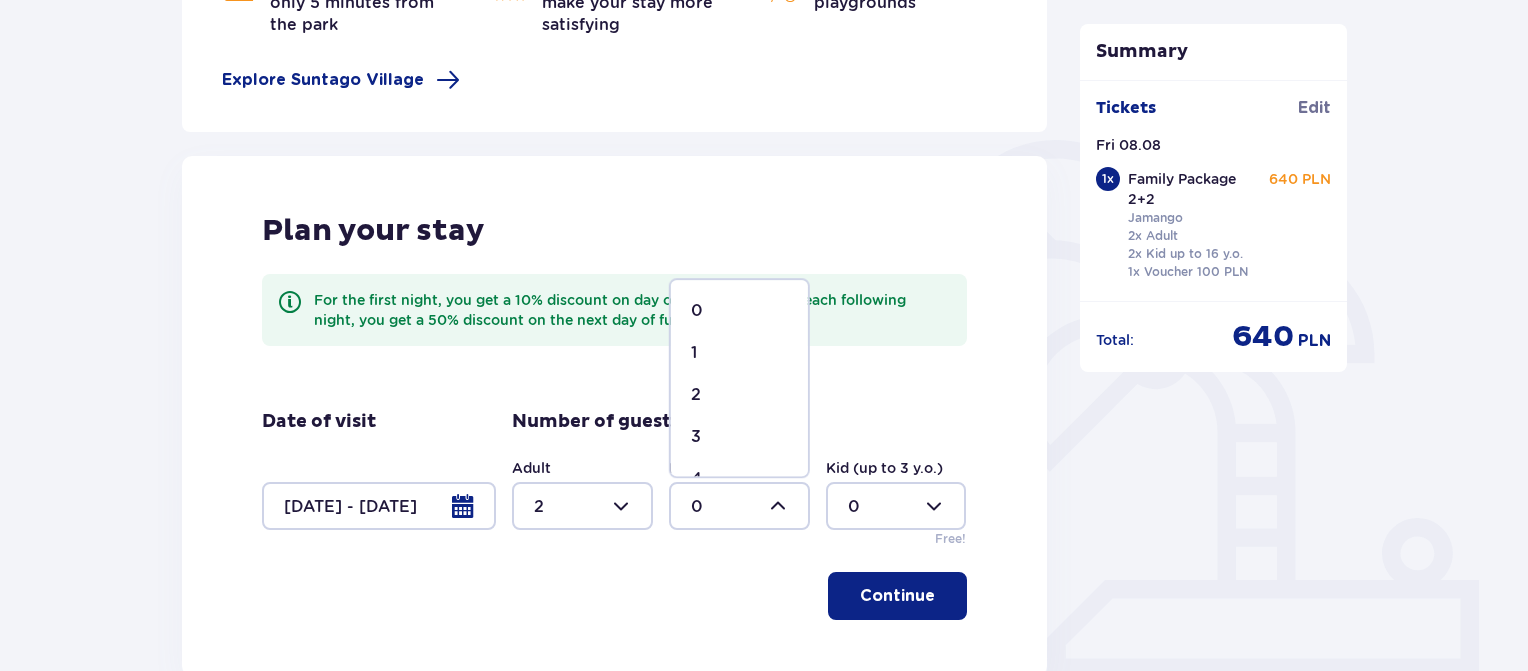 click on "2" at bounding box center (739, 395) 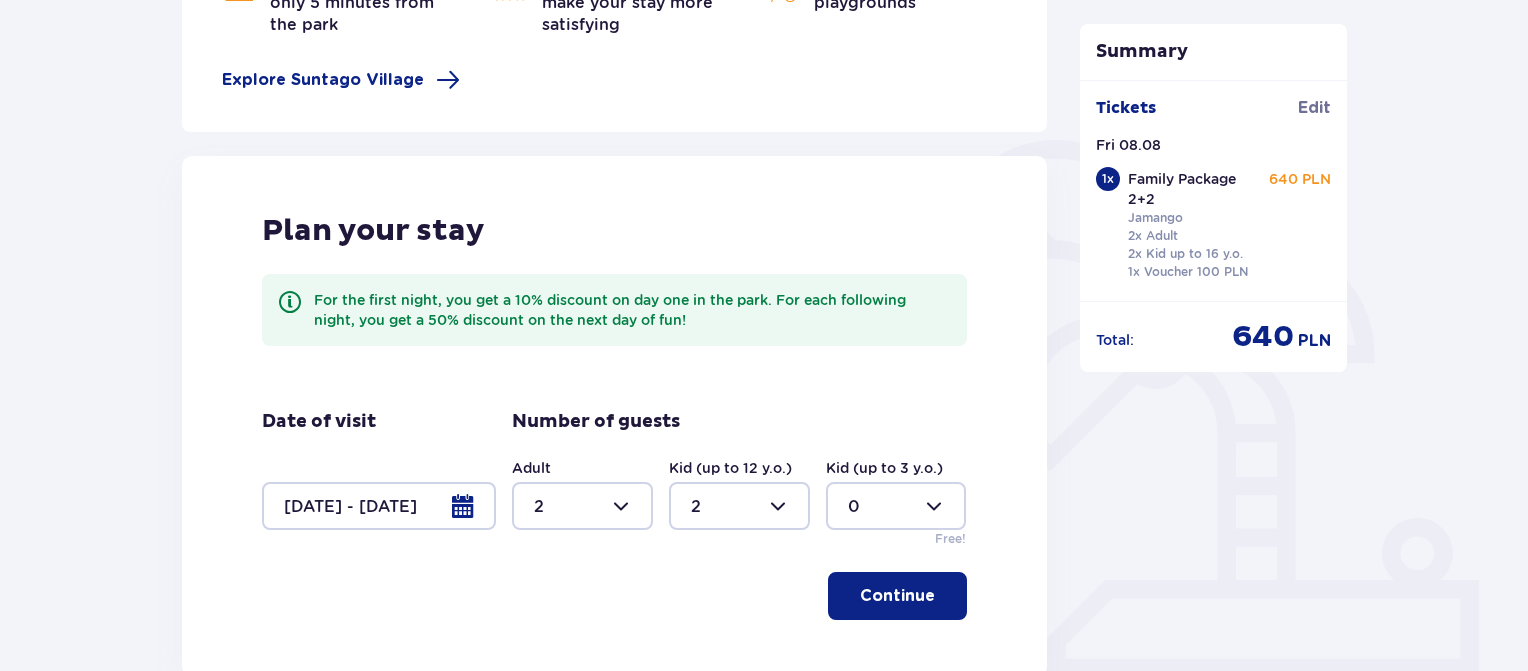 type on "2" 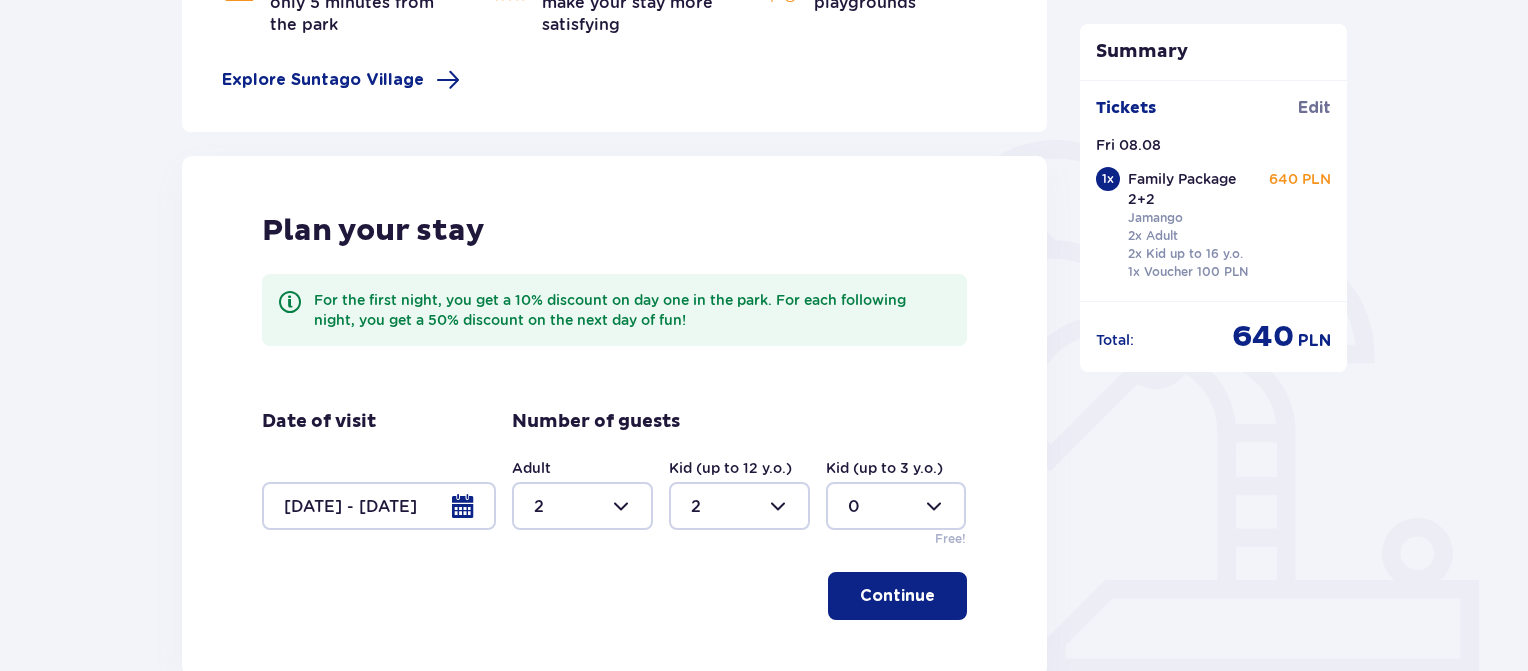 click on "Continue" at bounding box center (897, 596) 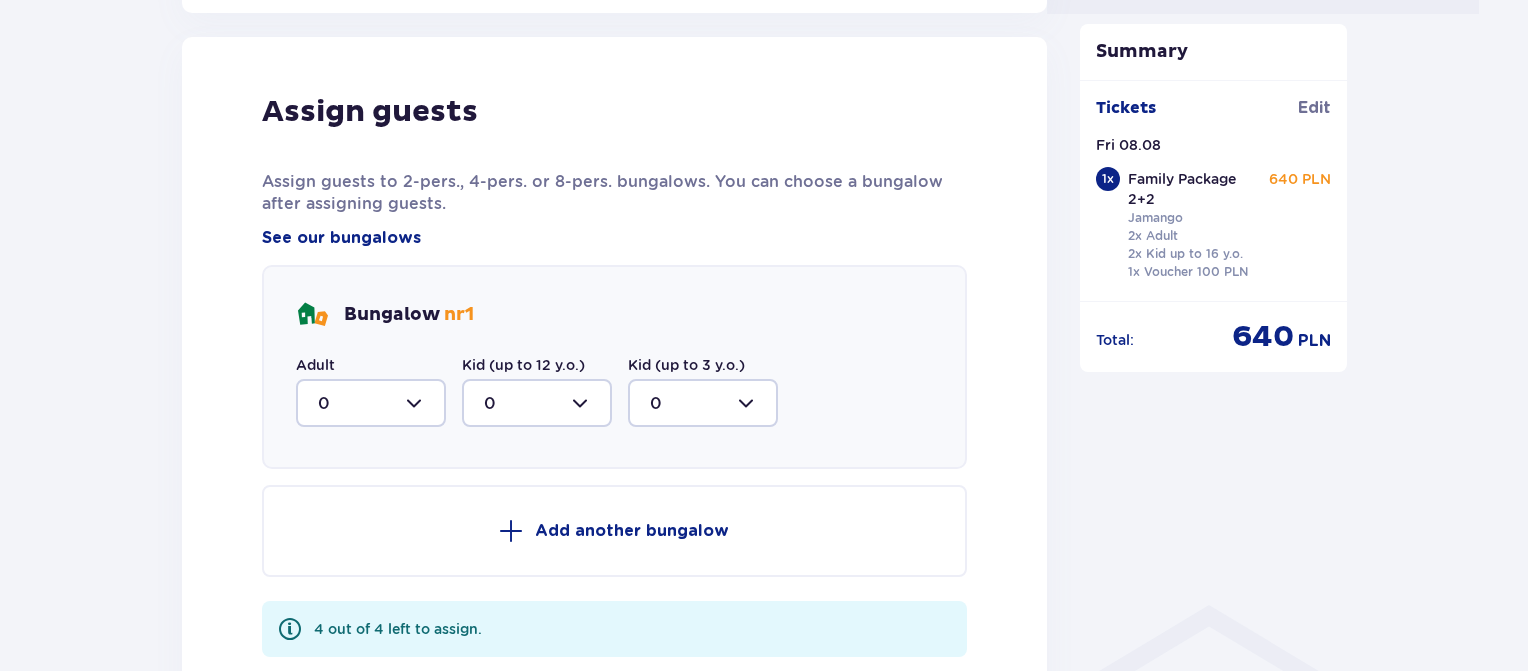 scroll, scrollTop: 1032, scrollLeft: 0, axis: vertical 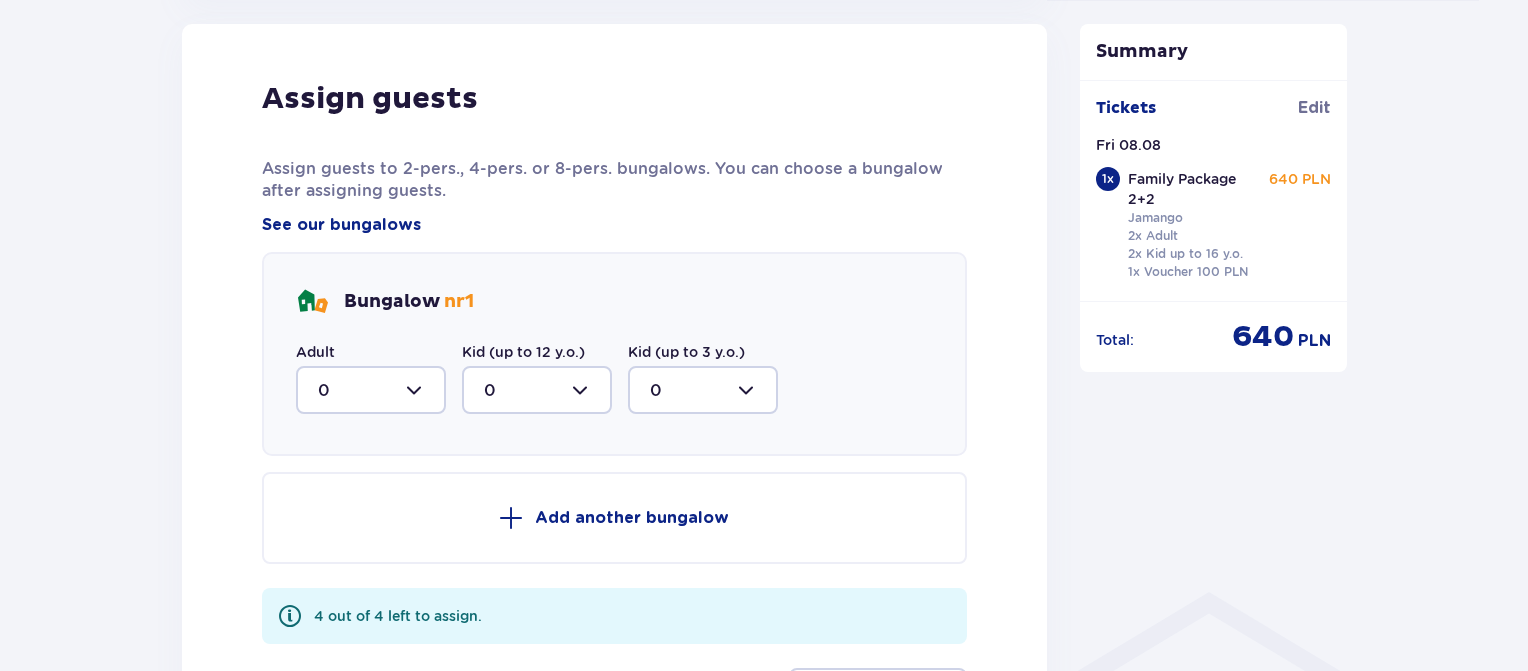 click at bounding box center (371, 390) 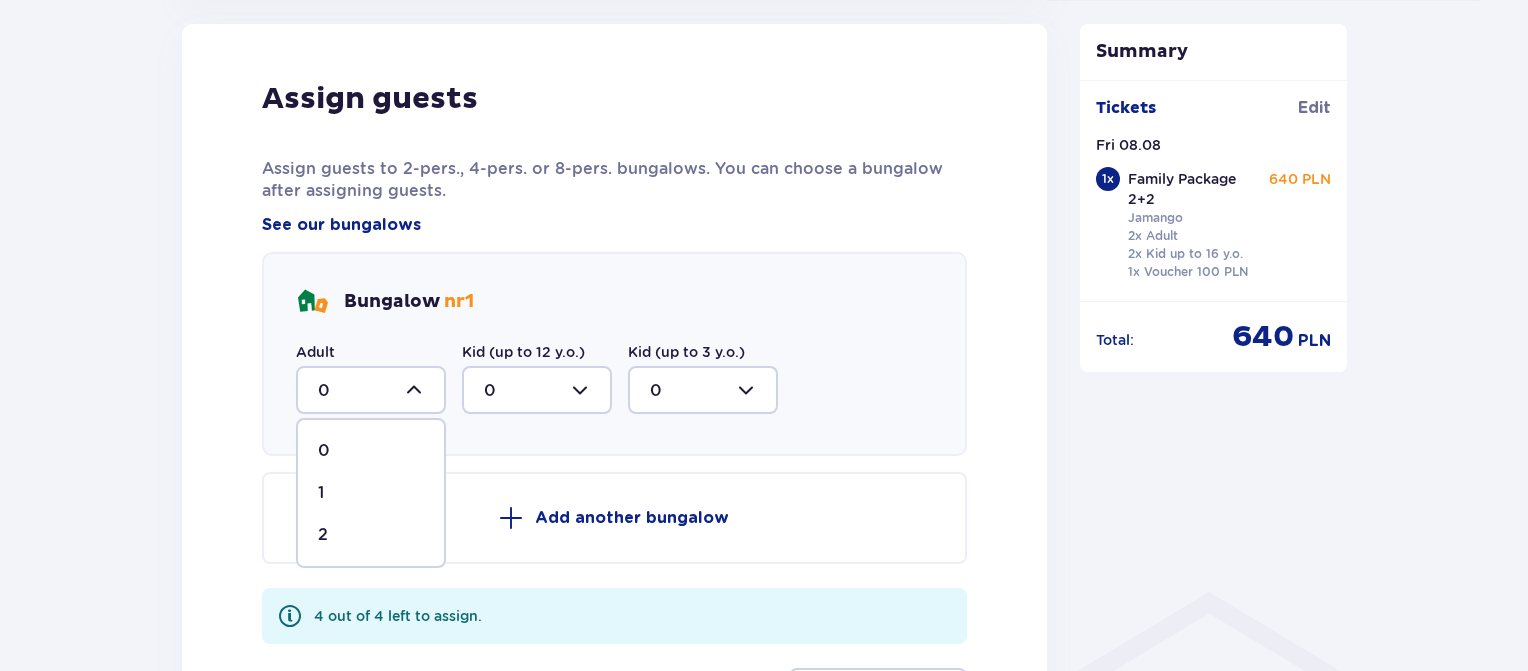 click on "1" at bounding box center (321, 493) 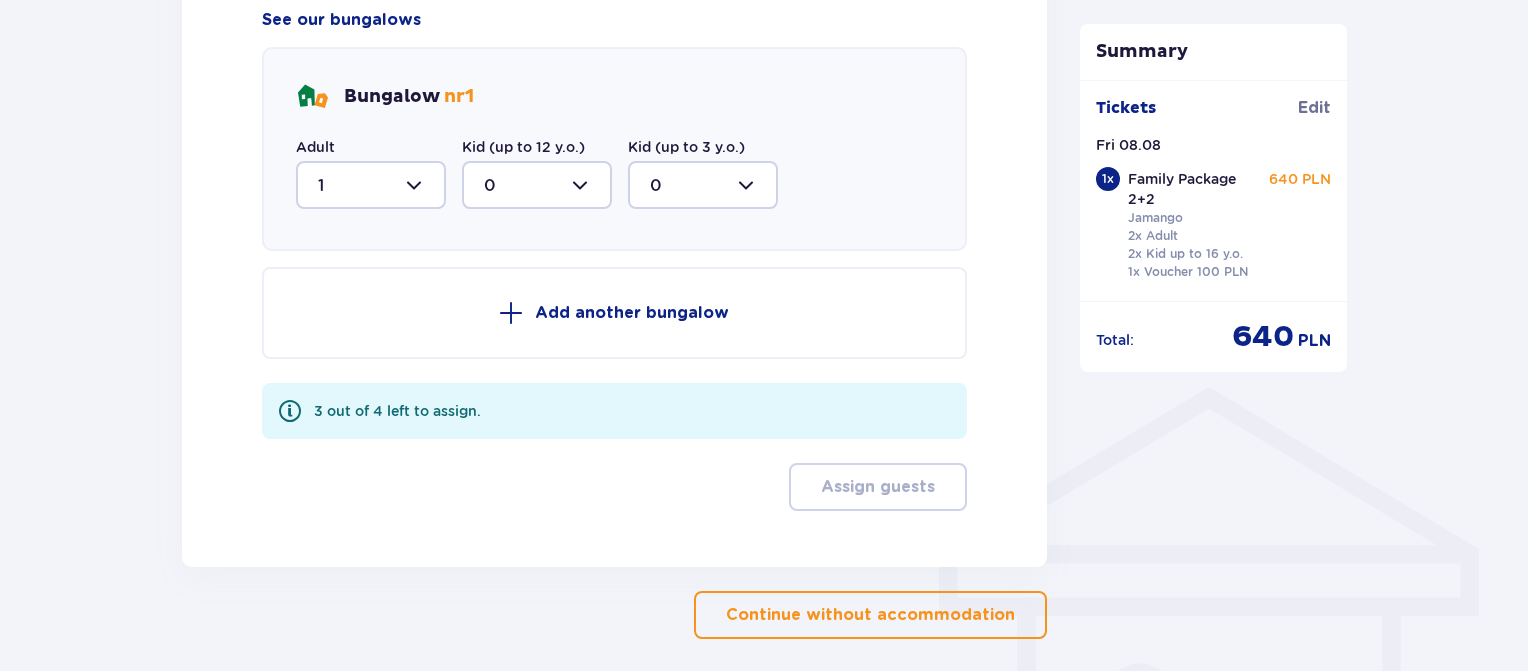 scroll, scrollTop: 1240, scrollLeft: 0, axis: vertical 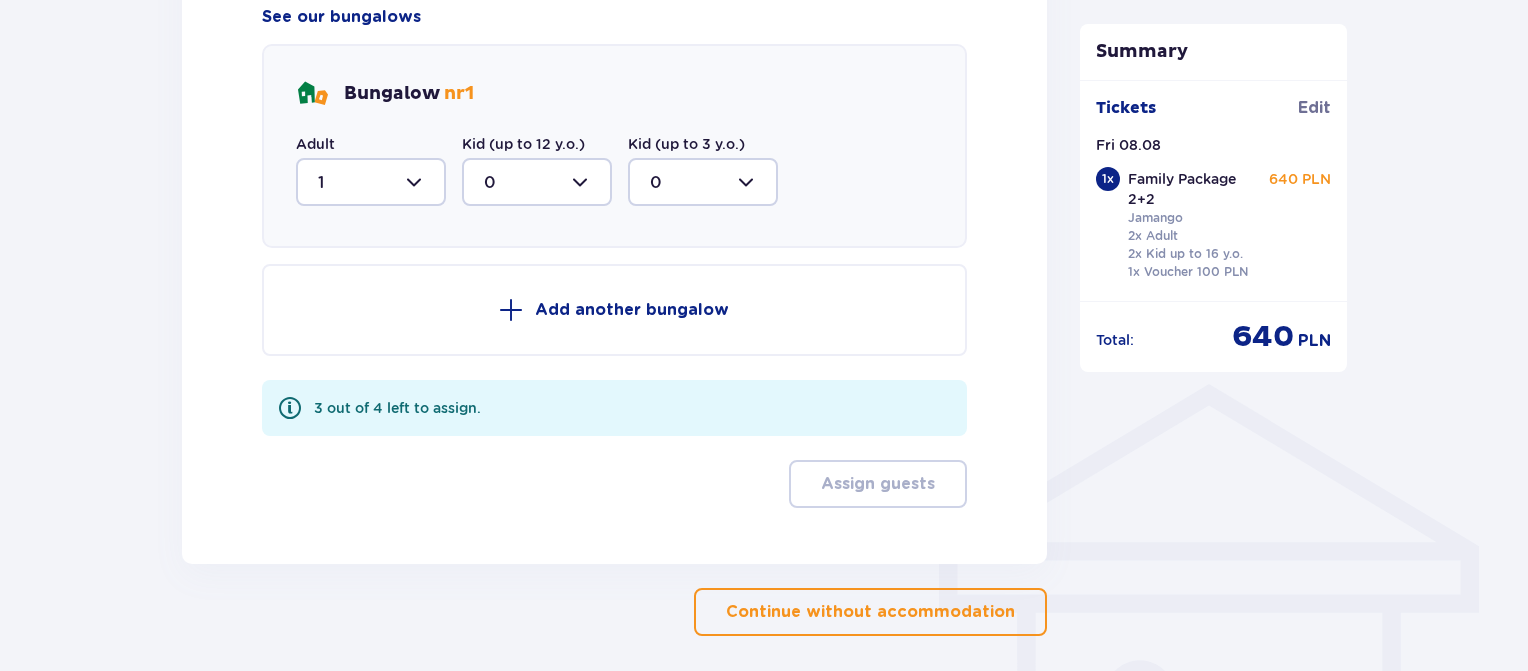 click at bounding box center (537, 182) 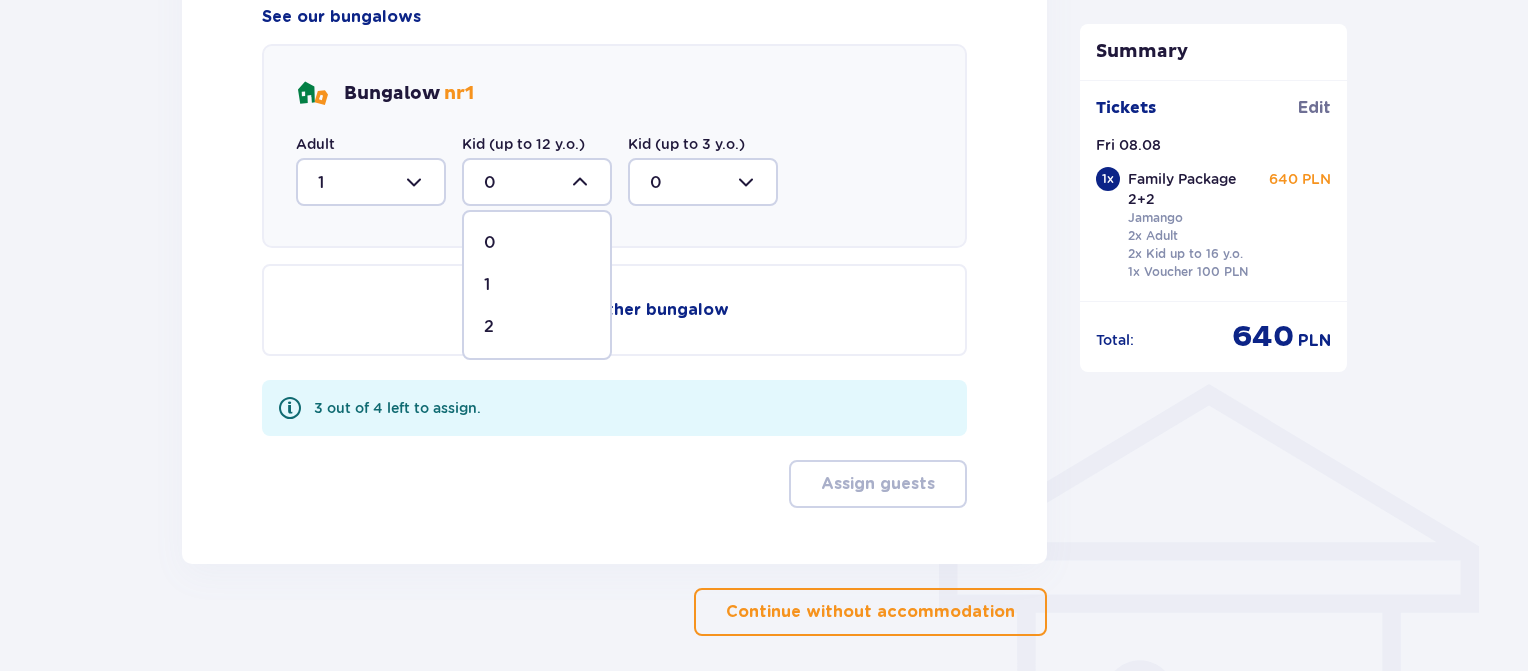 click on "2" at bounding box center [537, 327] 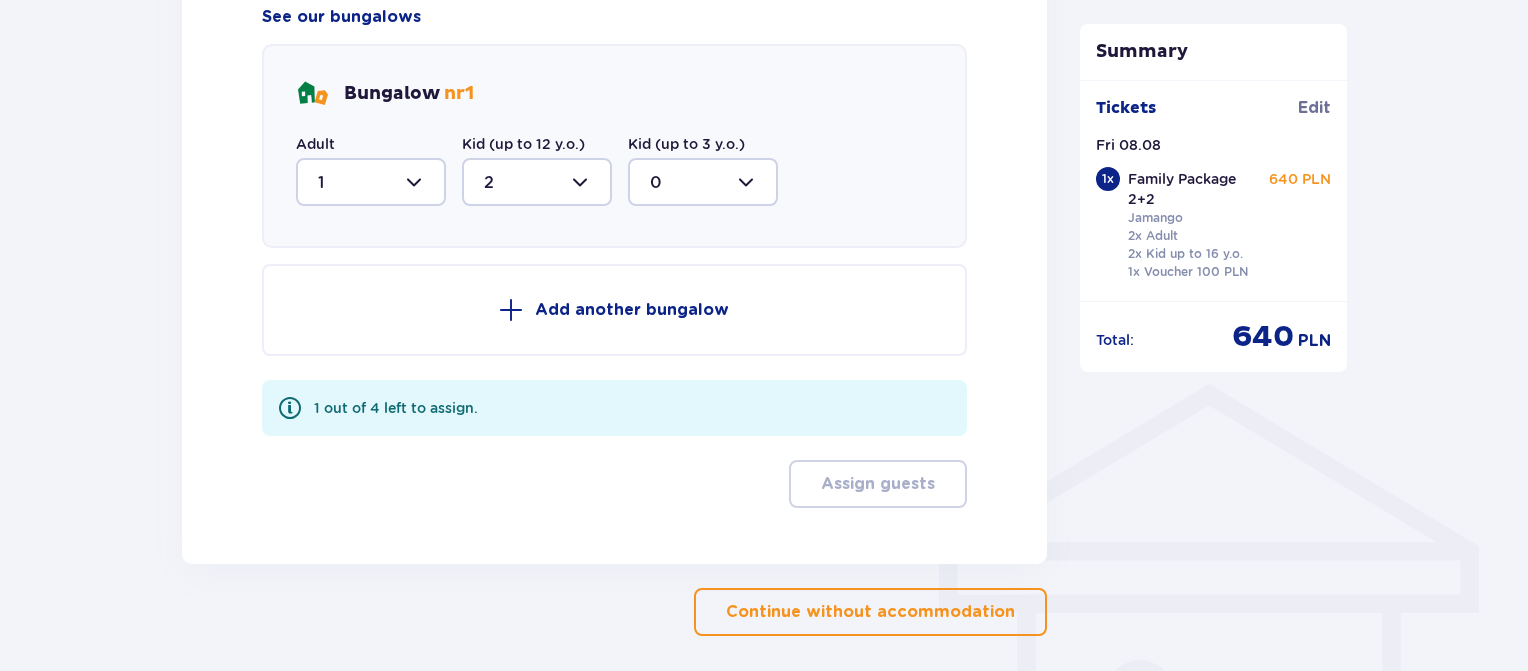 click at bounding box center [371, 182] 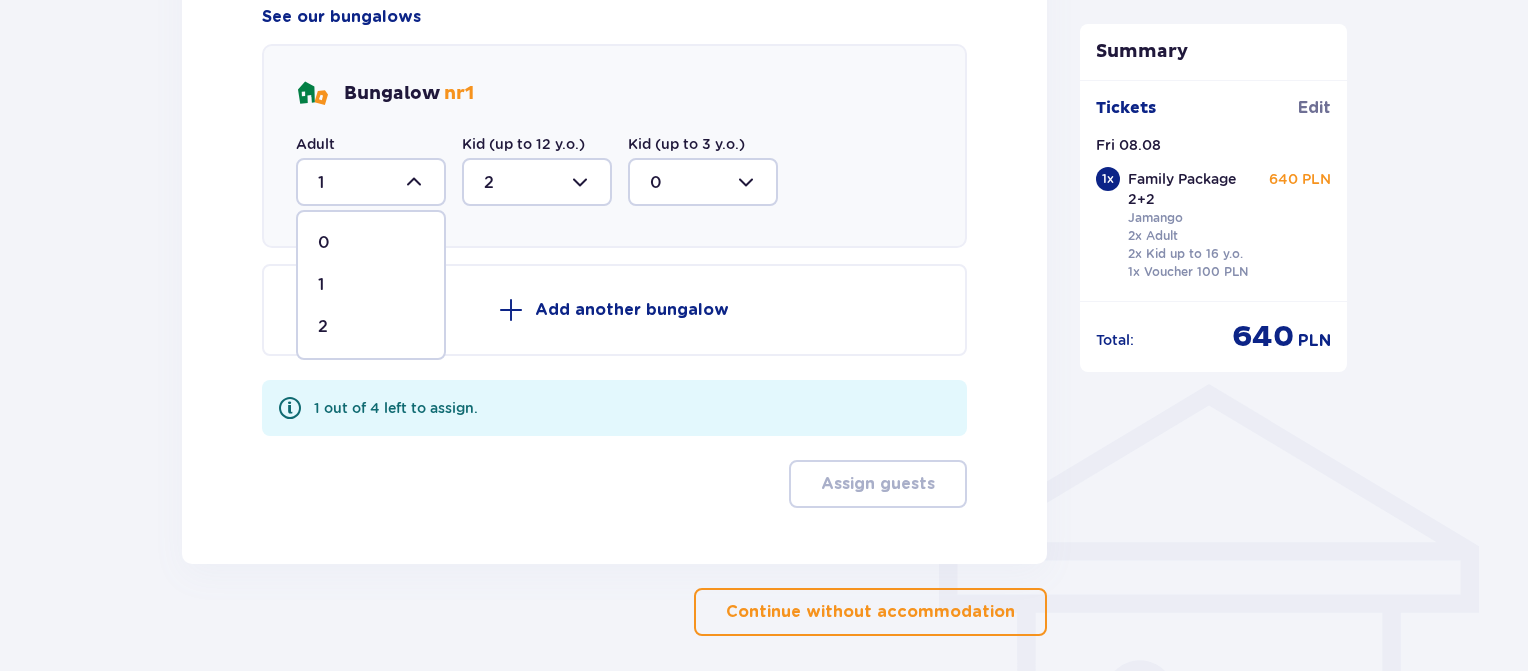 click on "2" at bounding box center (323, 327) 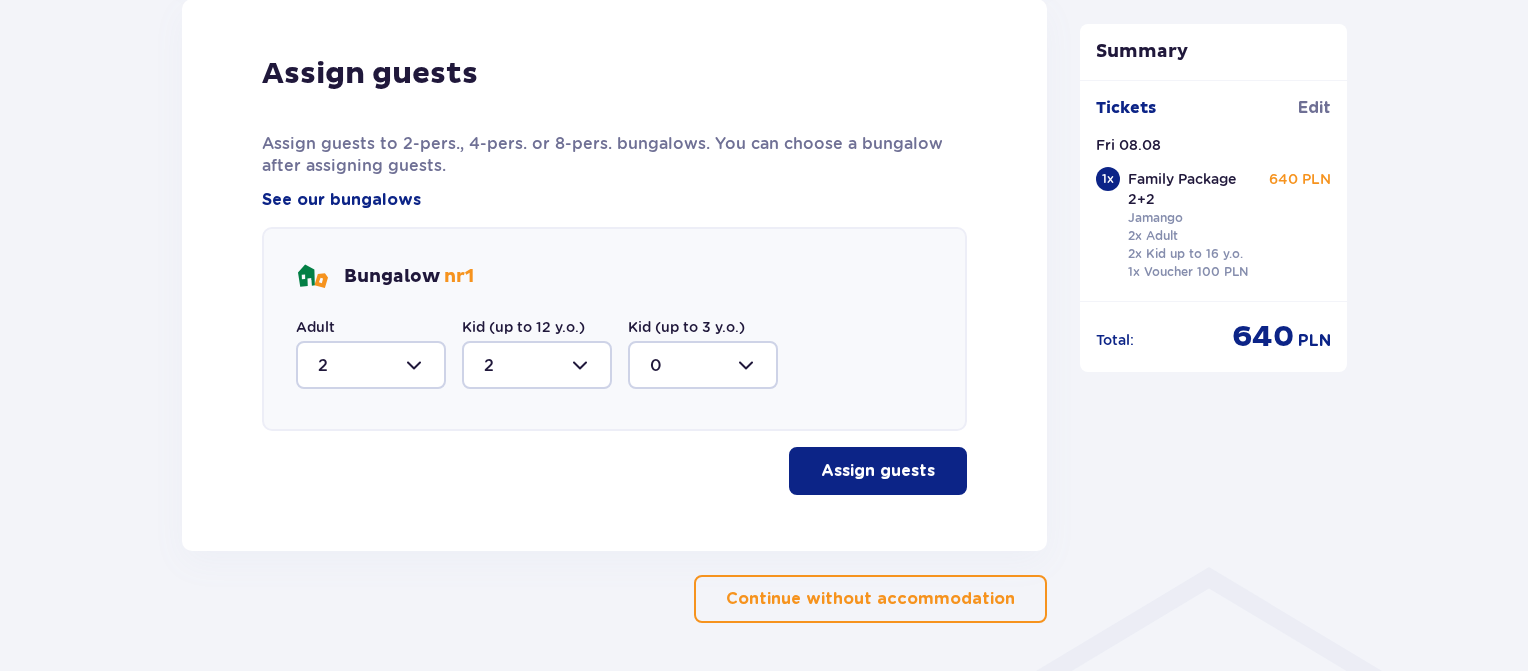 scroll, scrollTop: 1061, scrollLeft: 0, axis: vertical 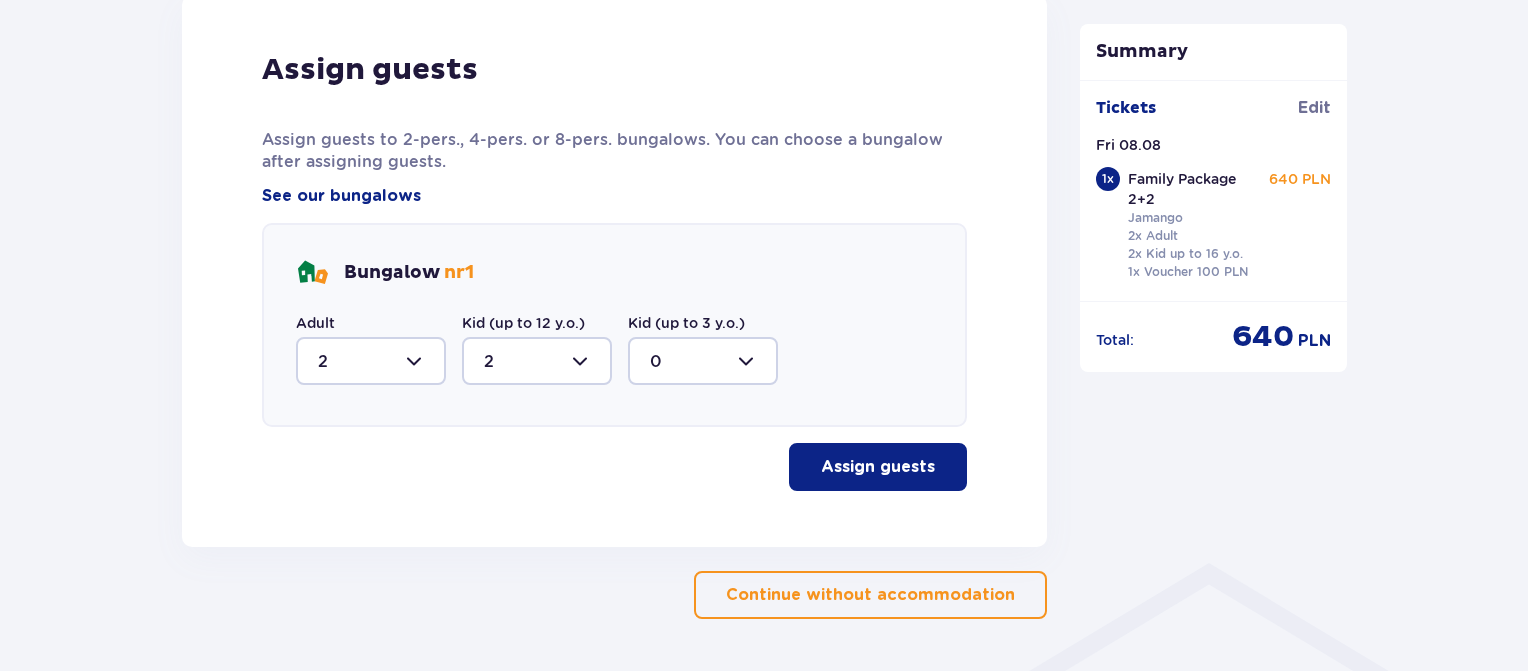 click on "Assign guests" at bounding box center (878, 467) 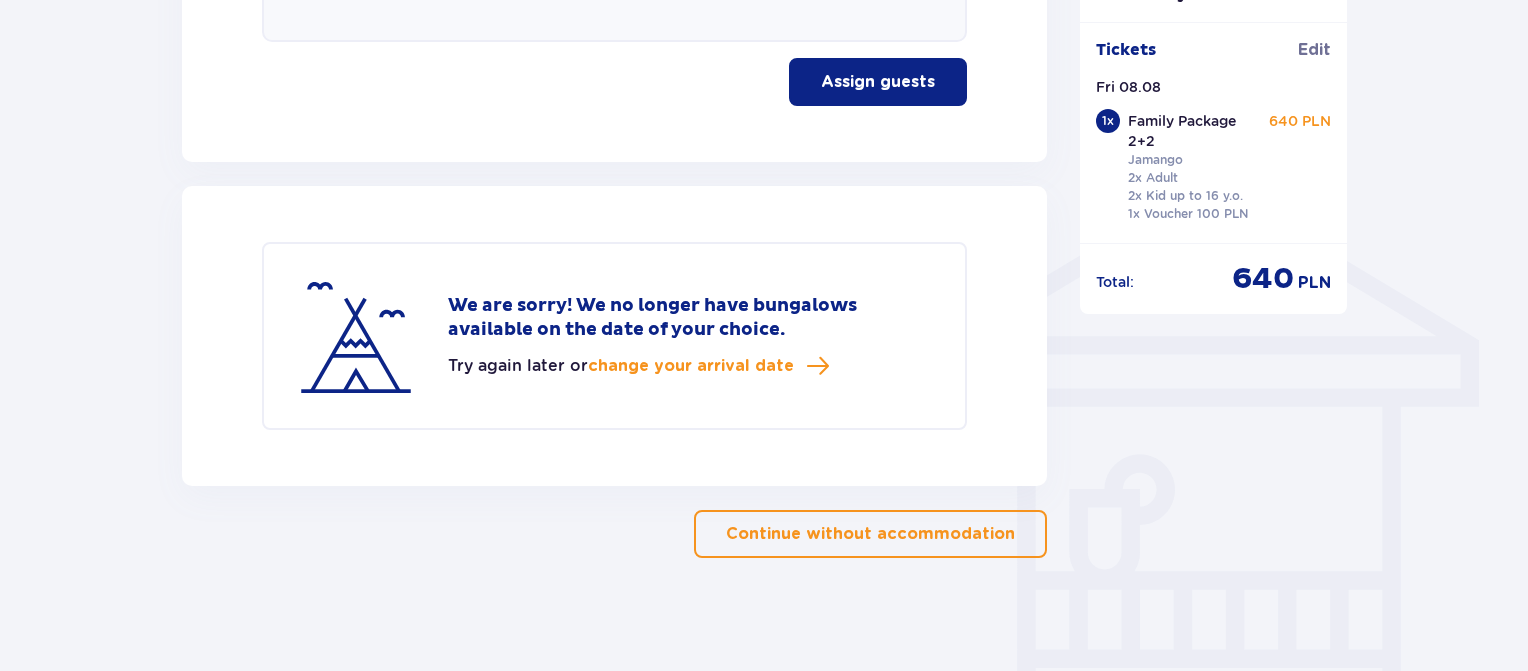 scroll, scrollTop: 1451, scrollLeft: 0, axis: vertical 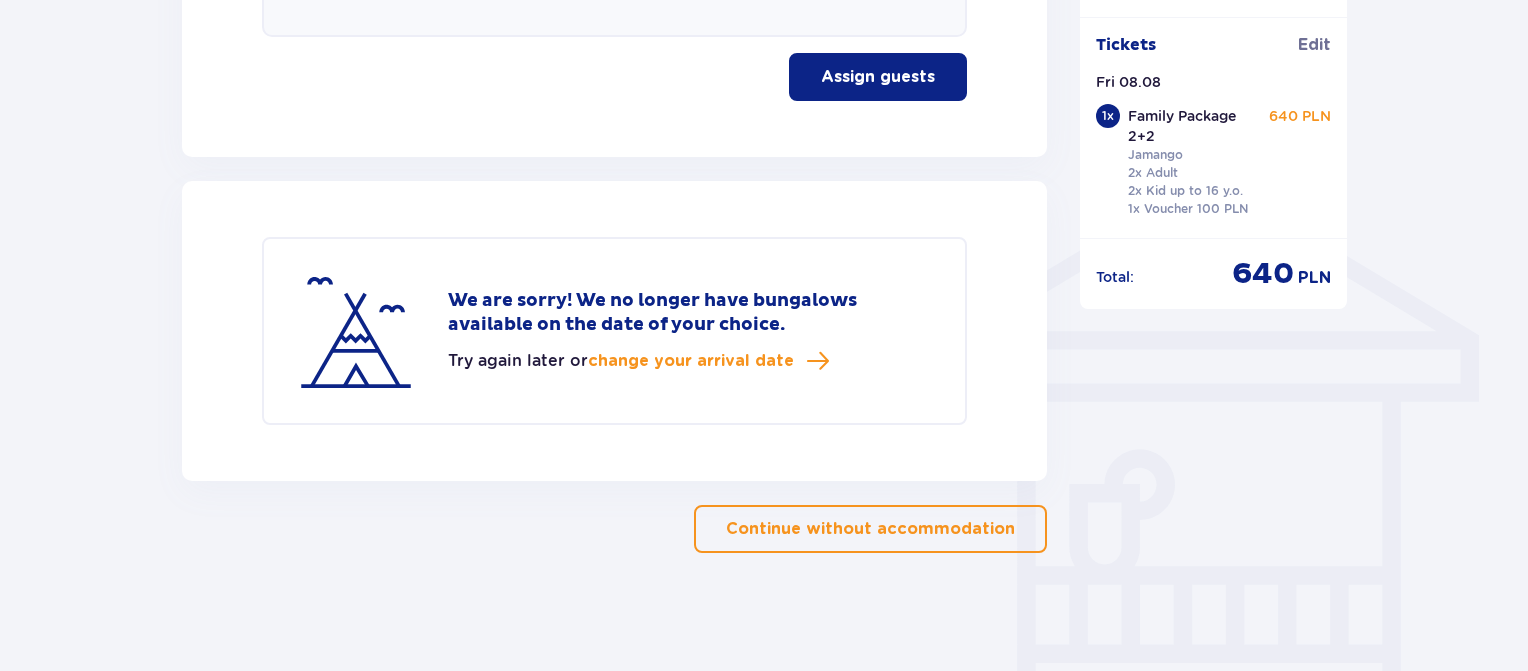 click on "Continue without accommodation" at bounding box center (870, 529) 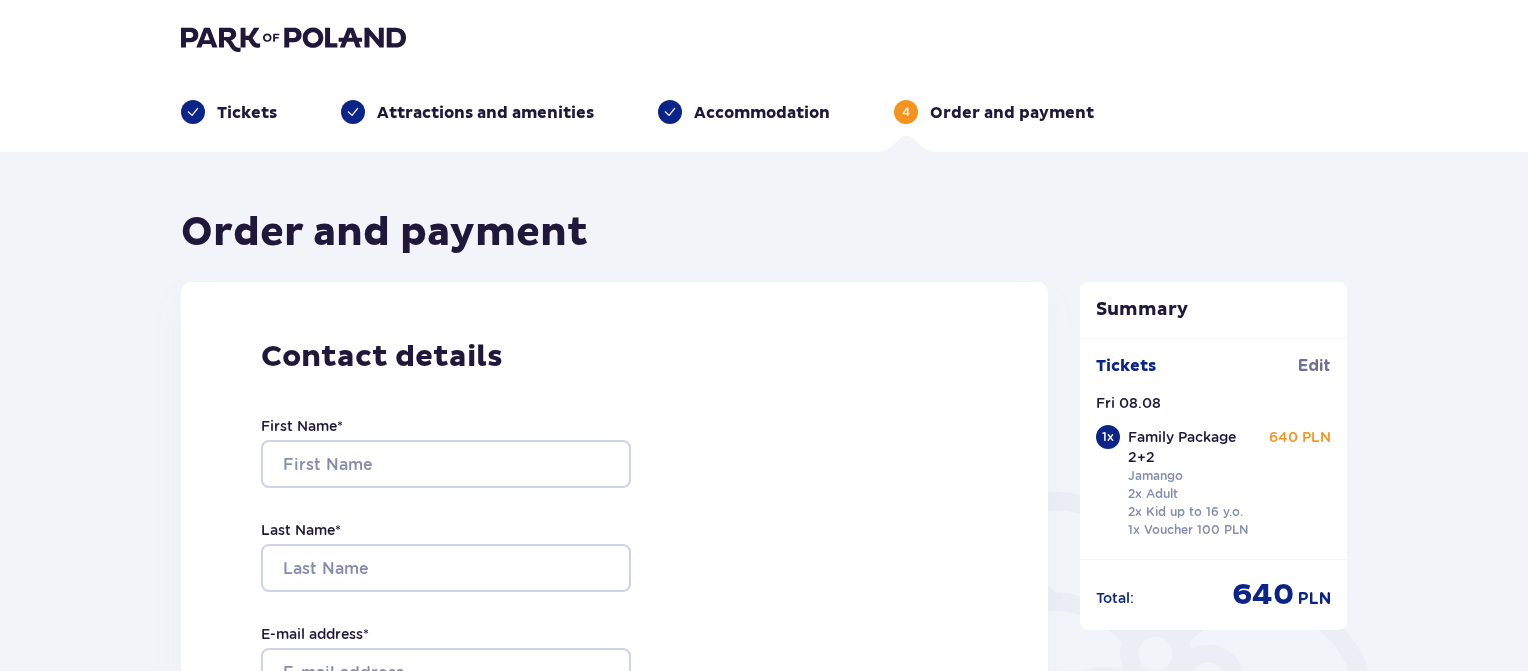scroll, scrollTop: 0, scrollLeft: 0, axis: both 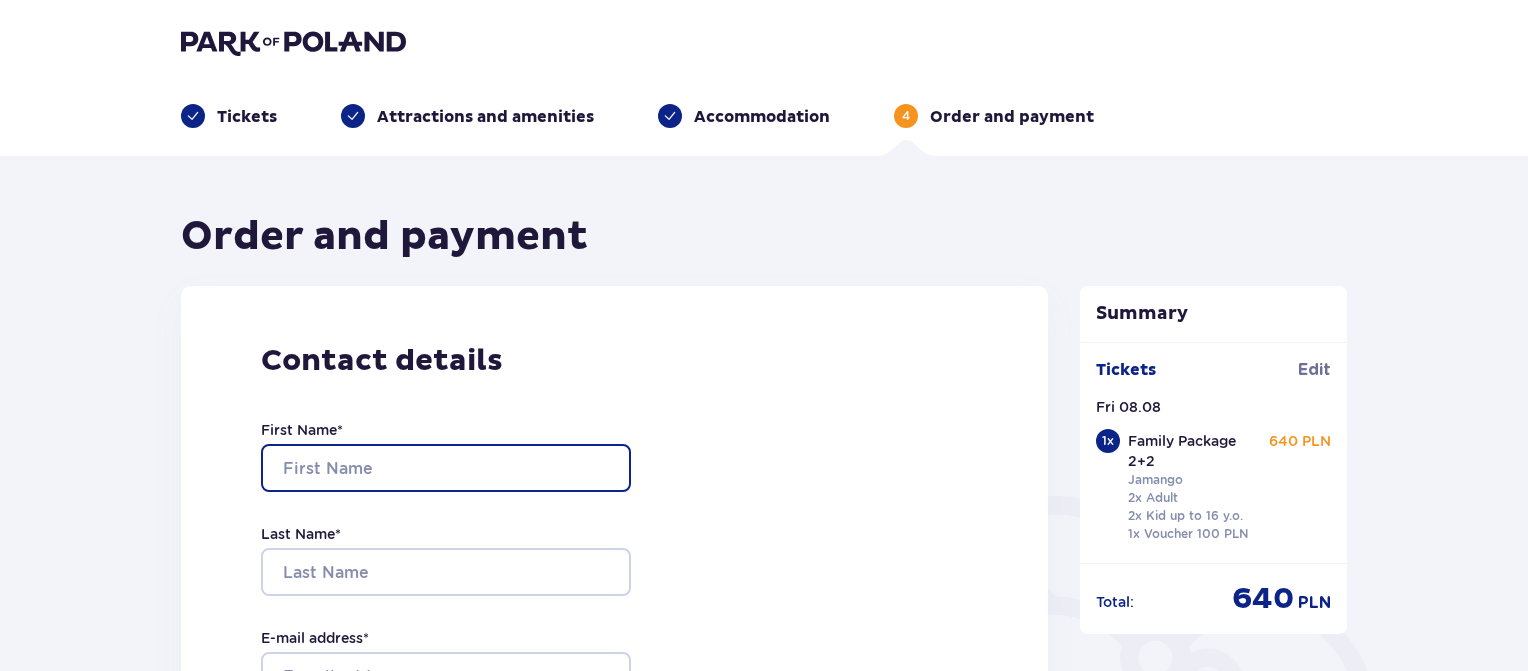 click on "First Name *" at bounding box center [446, 468] 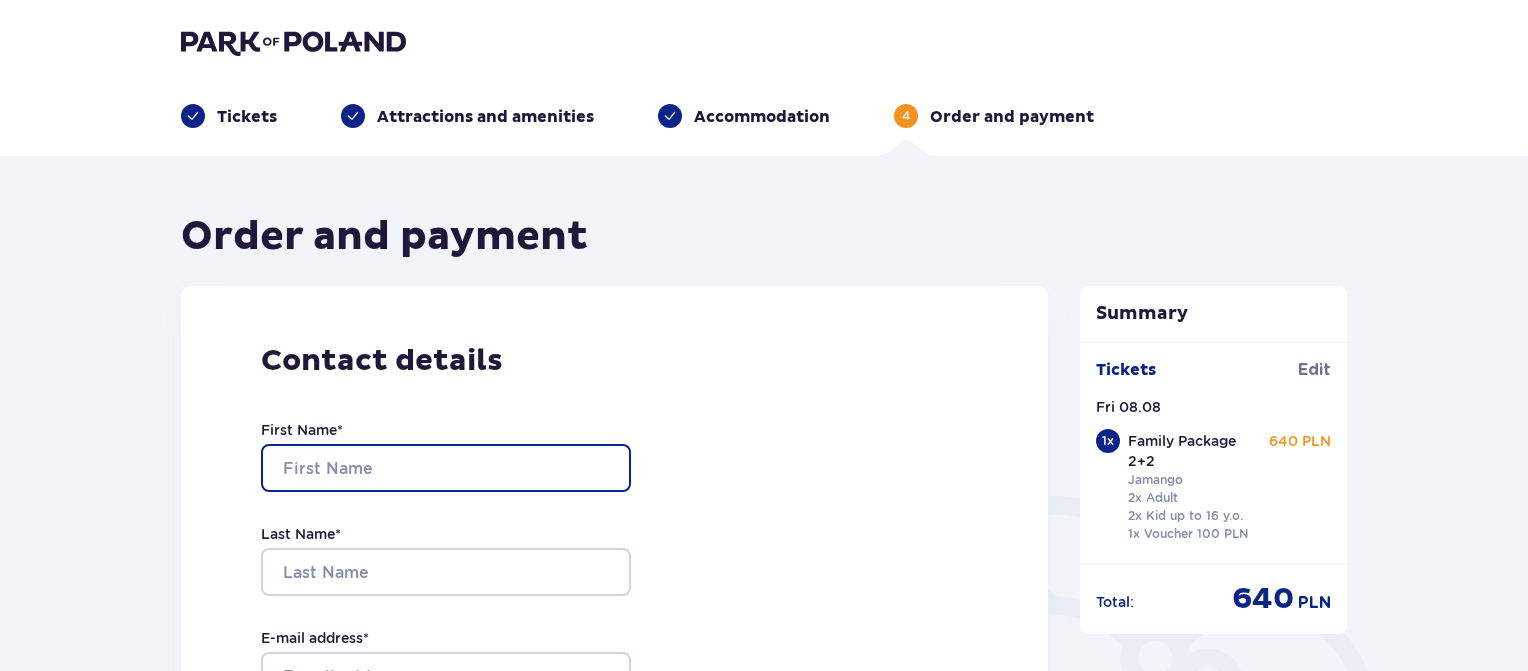 type on "‪adi" 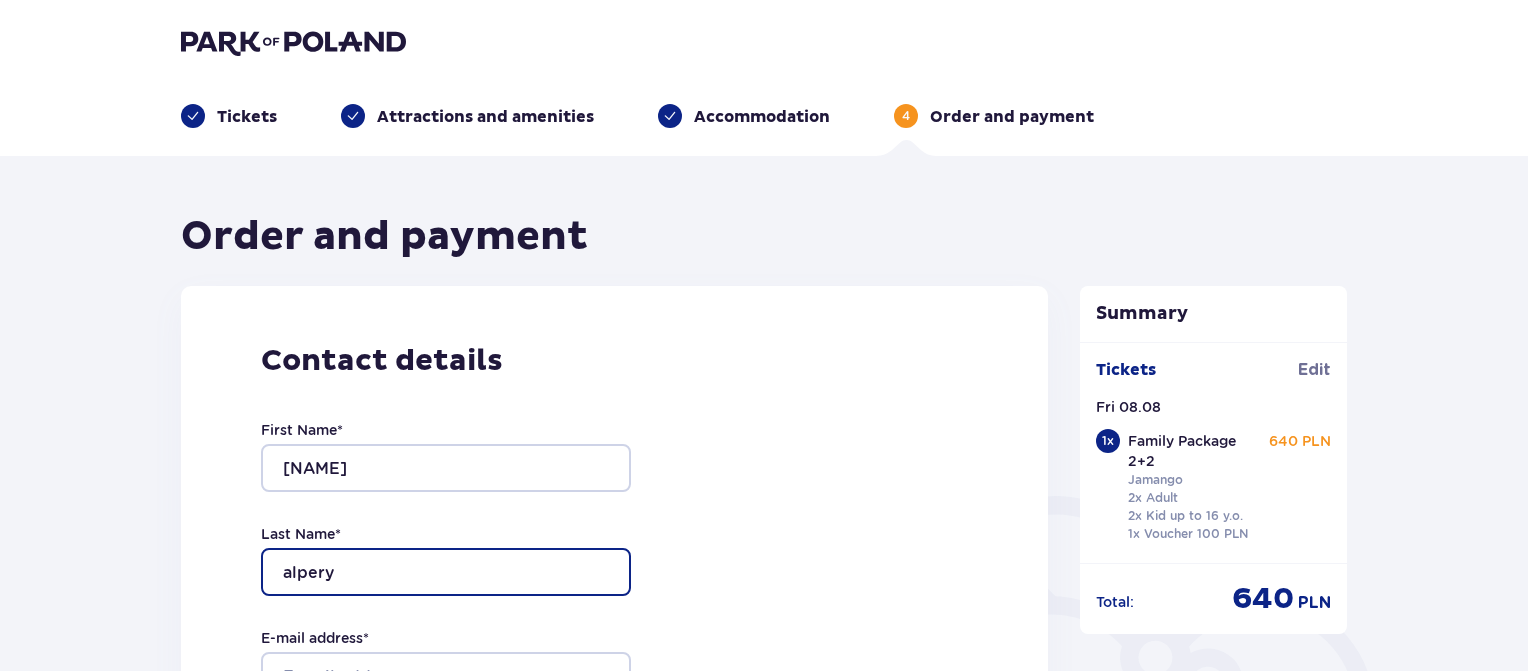 click on "alpery‬‏" at bounding box center (446, 572) 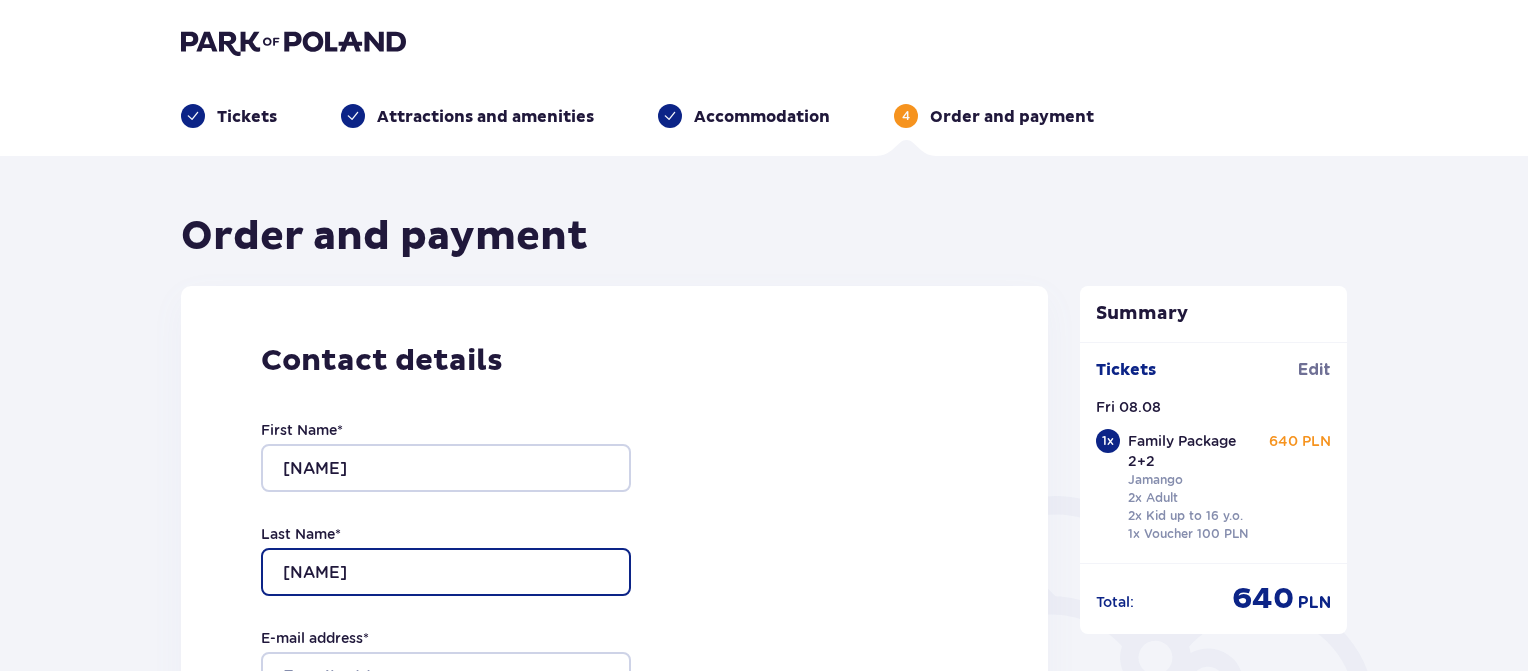 type on "EYAL‏" 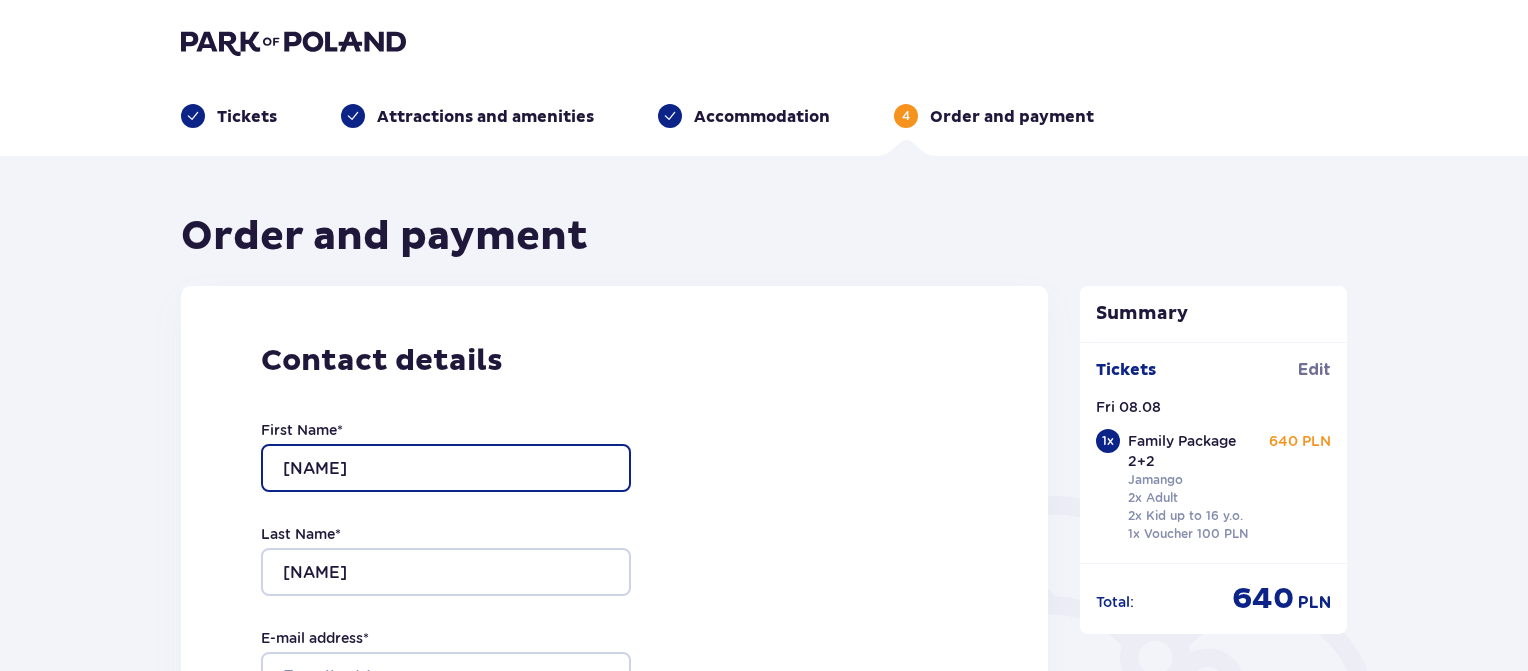 click on "‪adi" at bounding box center (446, 468) 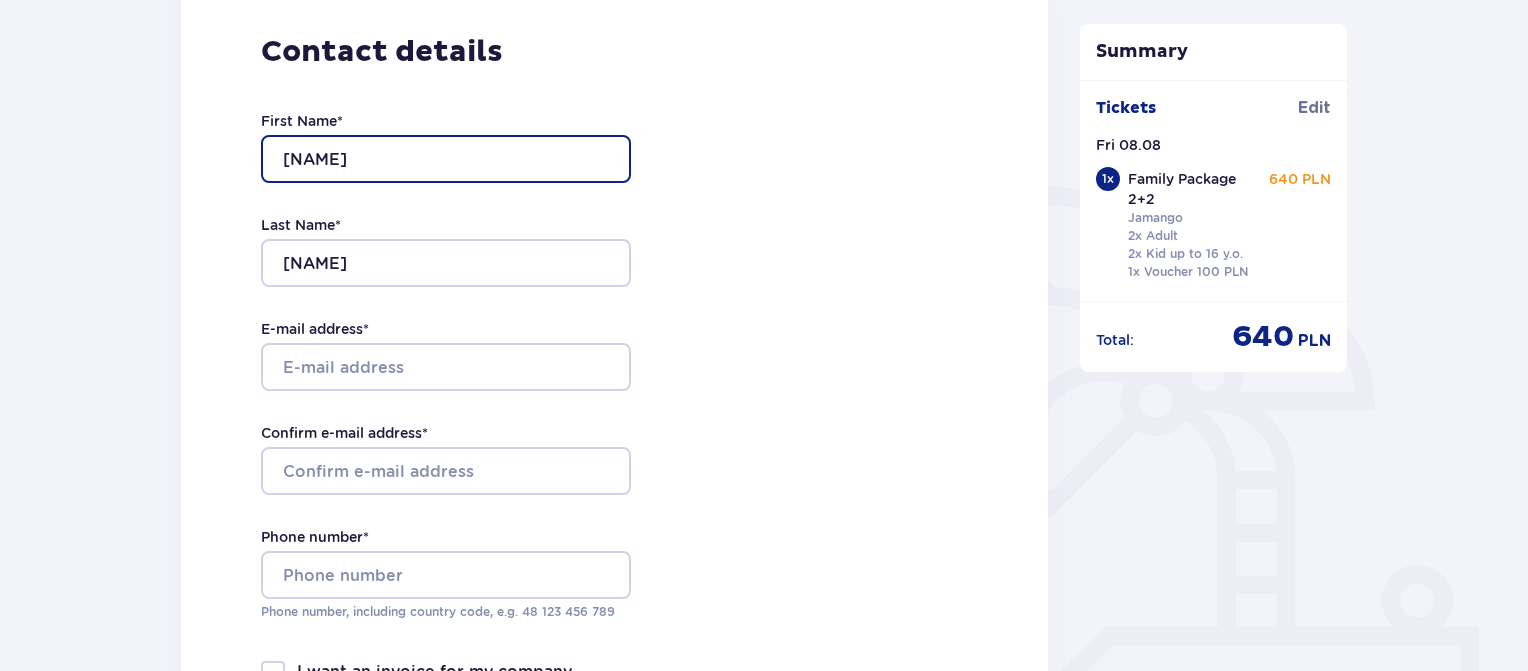 scroll, scrollTop: 332, scrollLeft: 0, axis: vertical 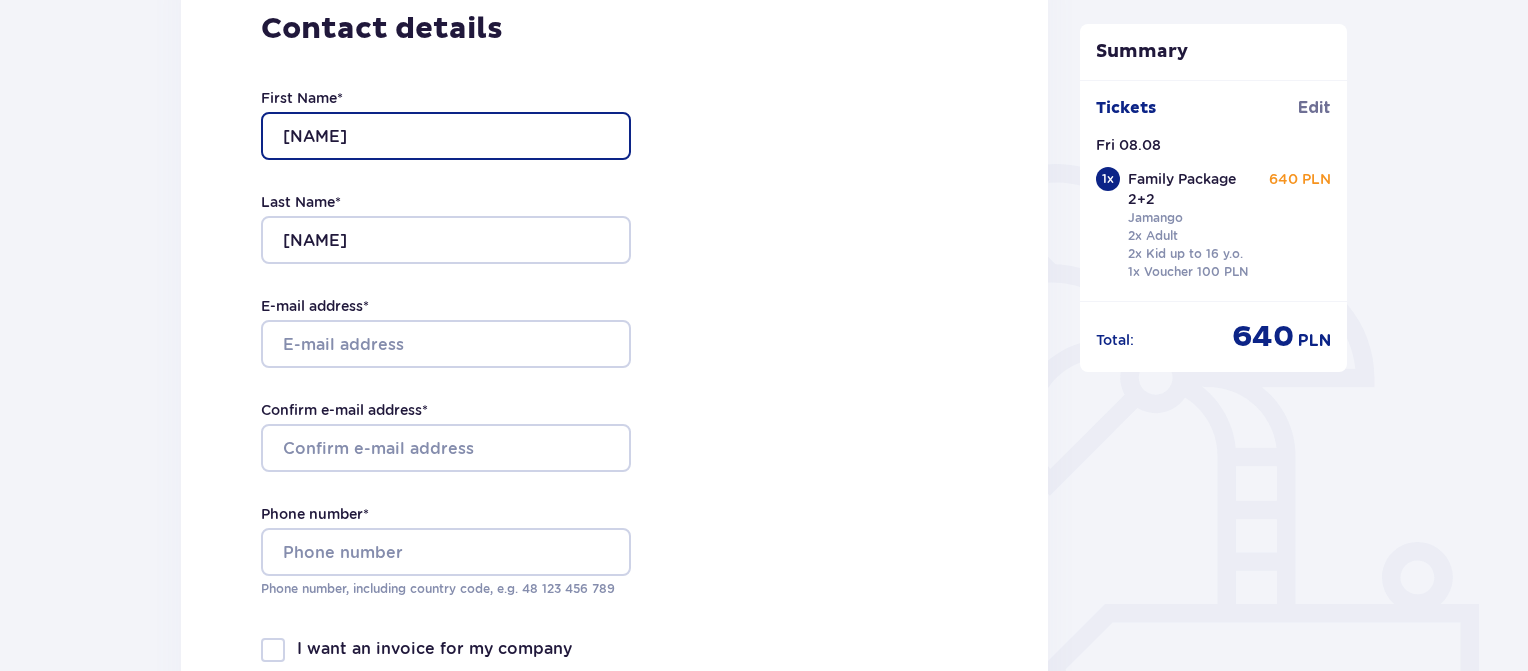 type on "ADI" 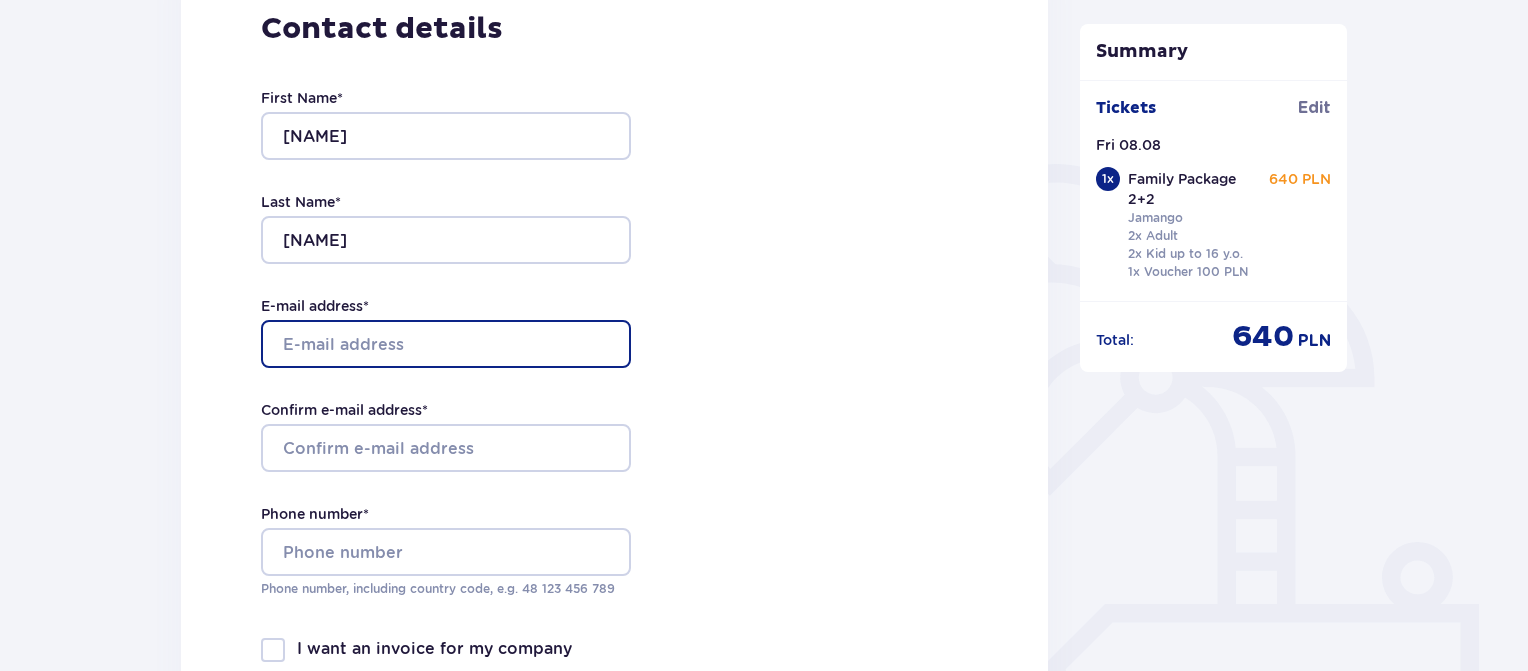click on "E-mail address *" at bounding box center [446, 344] 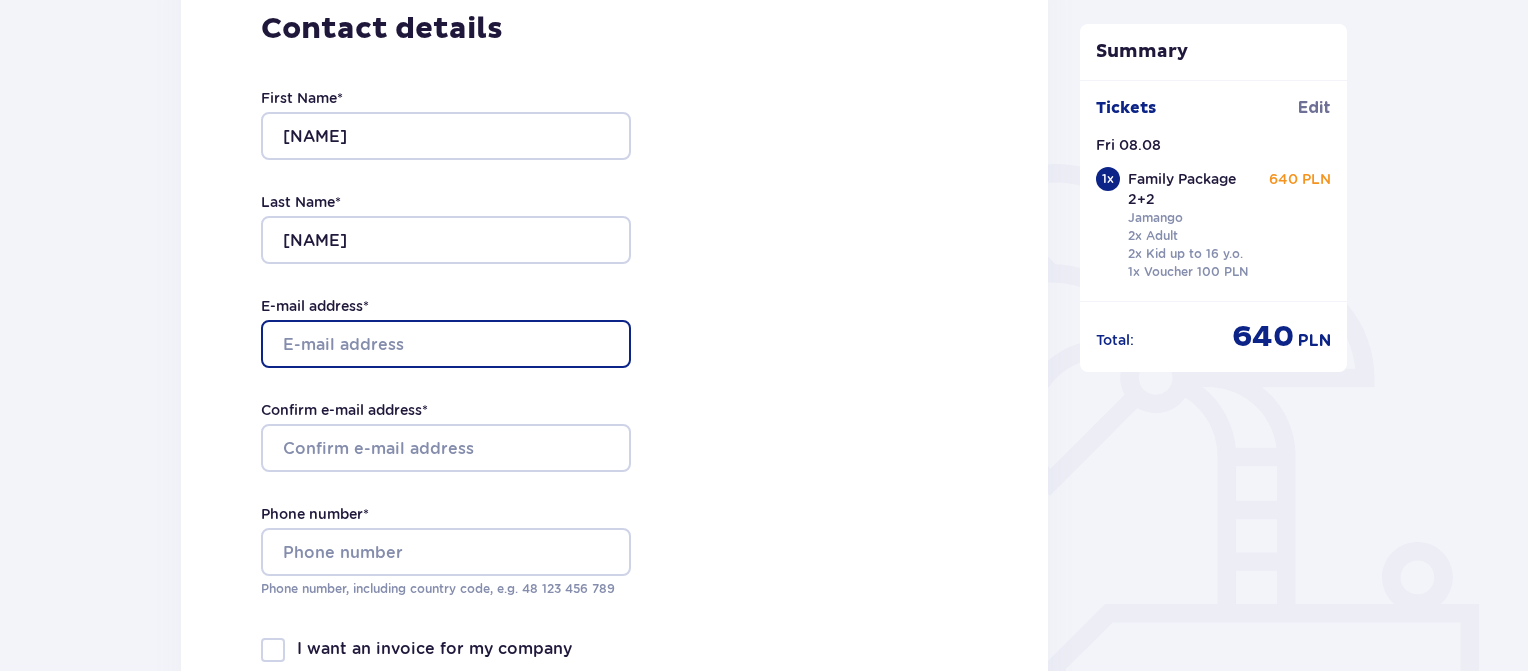type on "adi.alpery@gmail.com" 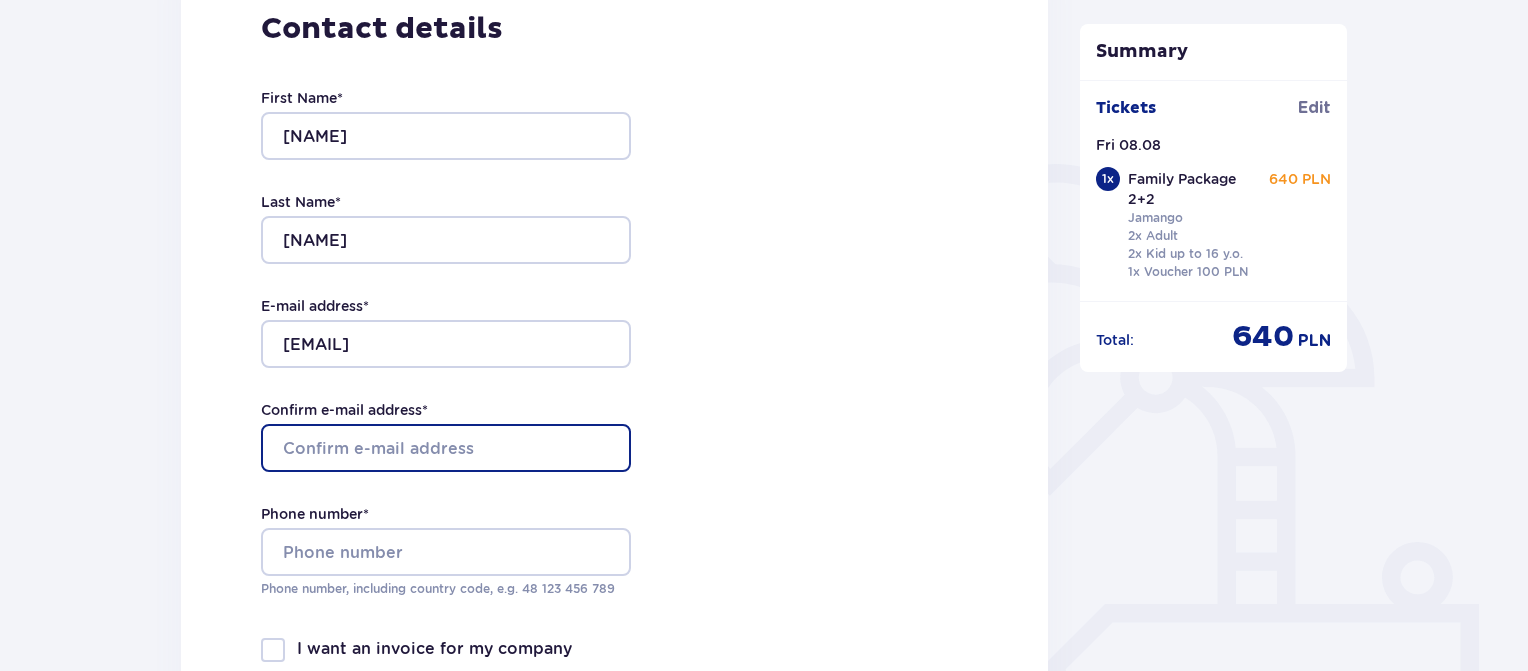 type on "adi.alpery@gmail.com" 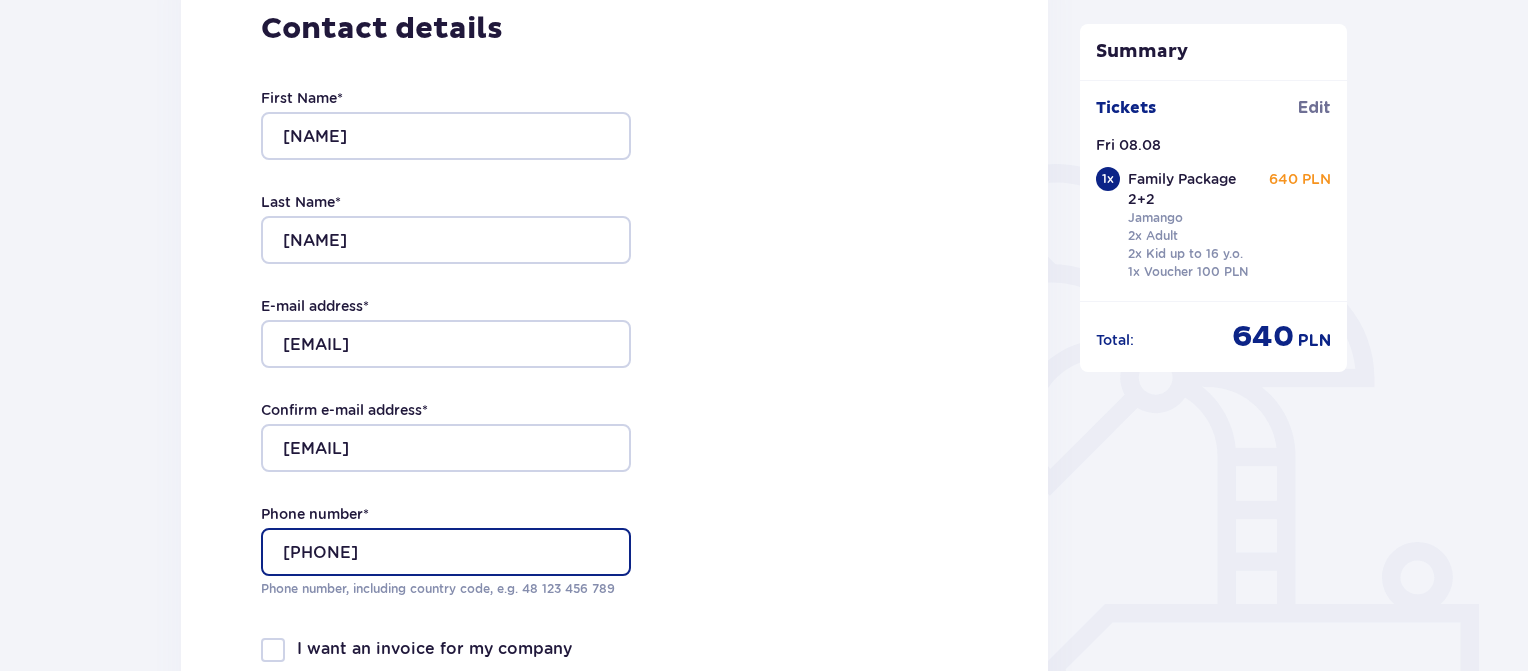 click on "0532213950" at bounding box center (446, 552) 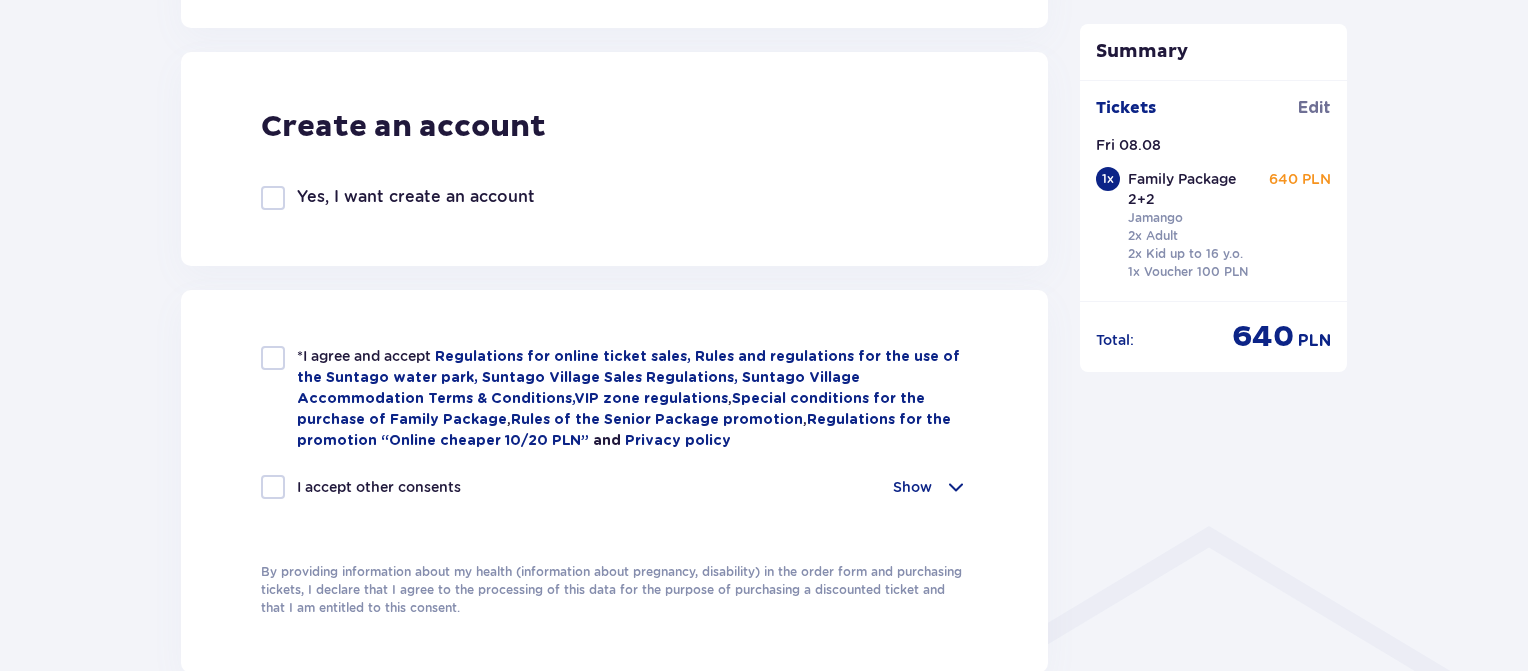 scroll, scrollTop: 1100, scrollLeft: 0, axis: vertical 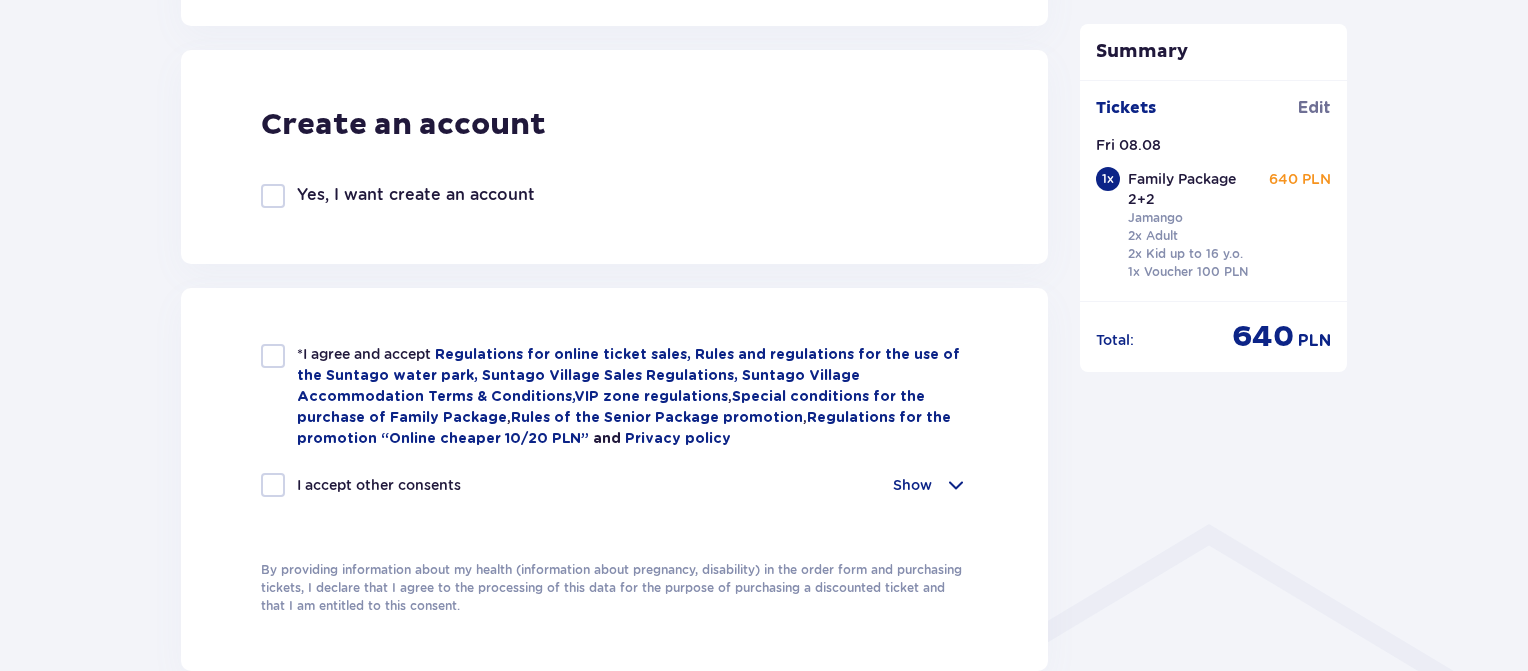 type on "+972532213950" 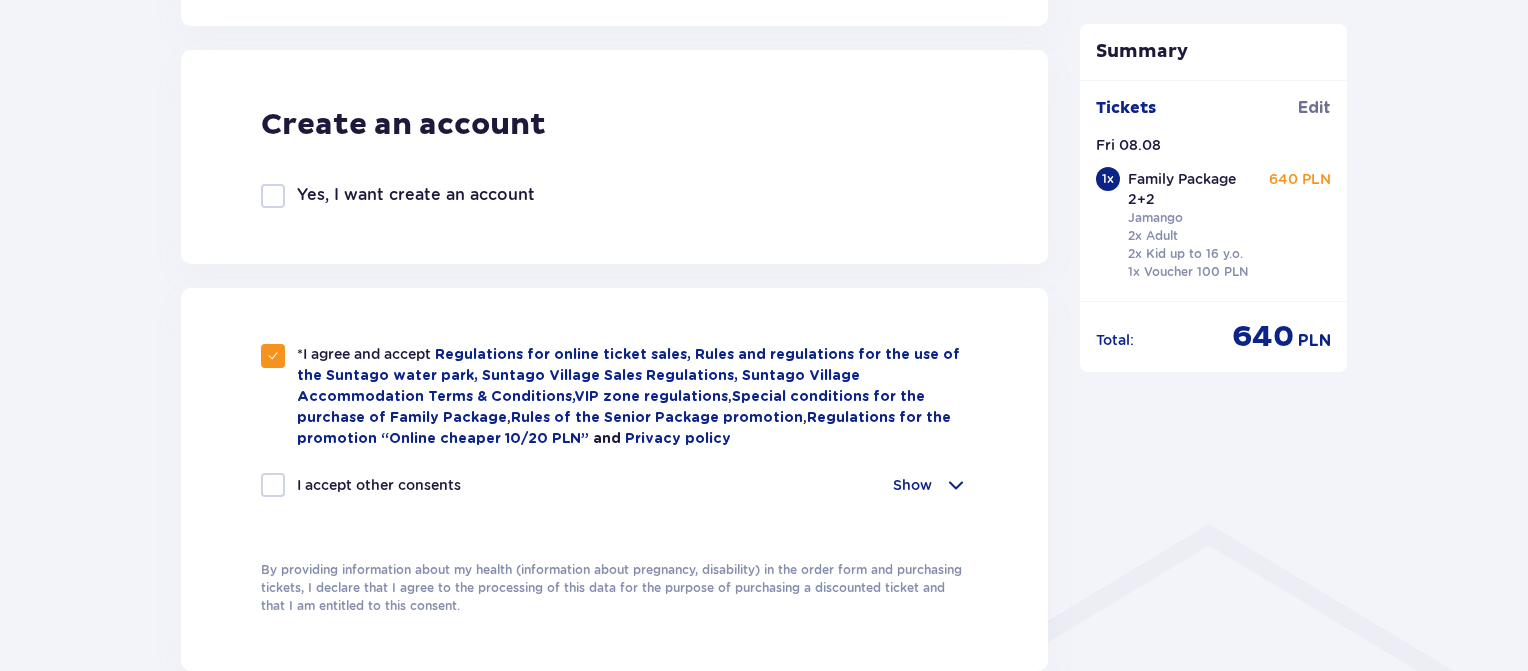 click at bounding box center [273, 485] 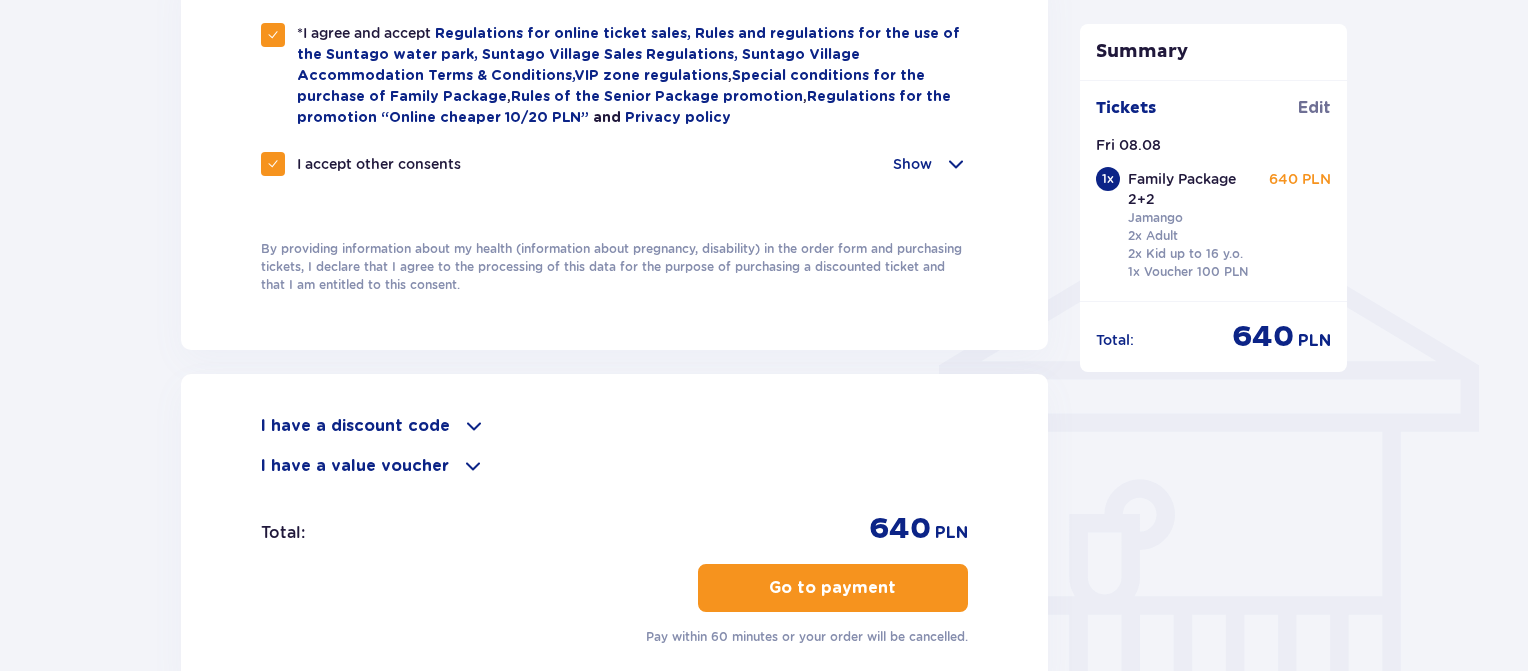 scroll, scrollTop: 1457, scrollLeft: 0, axis: vertical 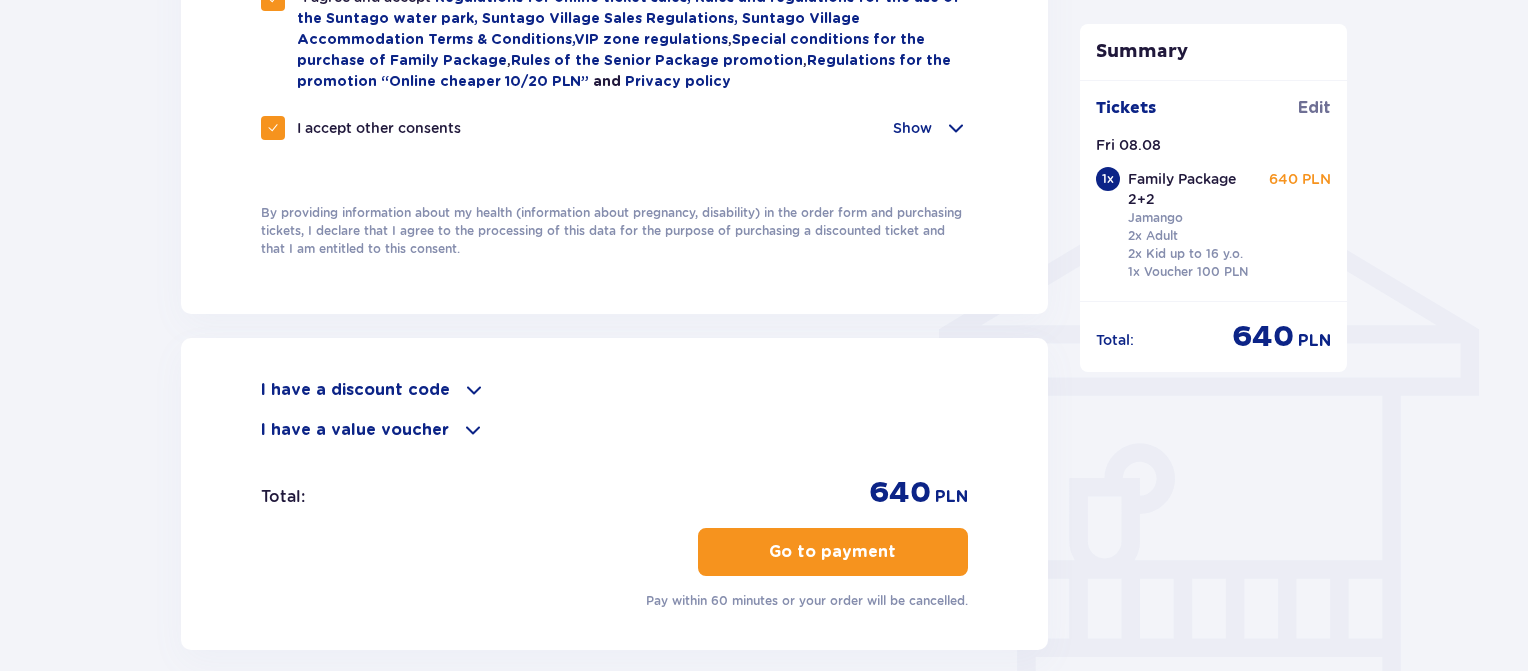 click at bounding box center [473, 430] 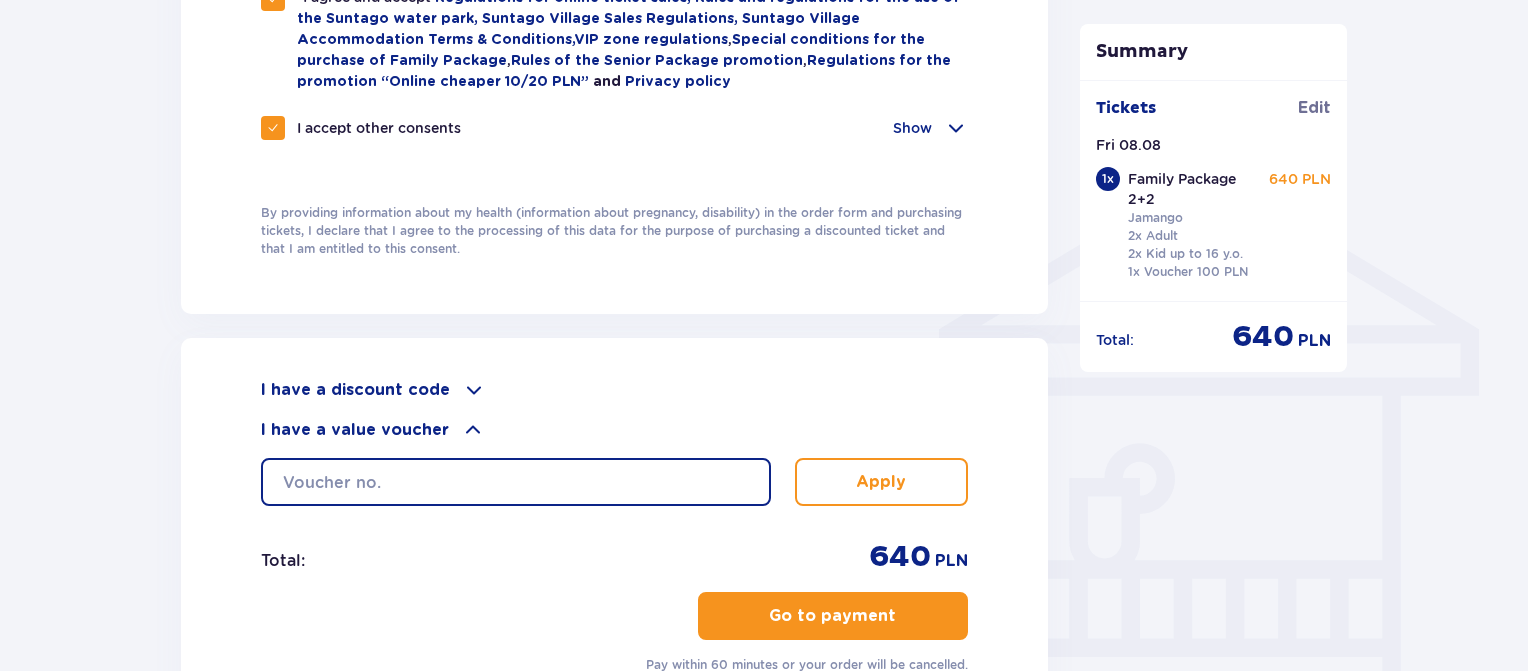 click at bounding box center (516, 482) 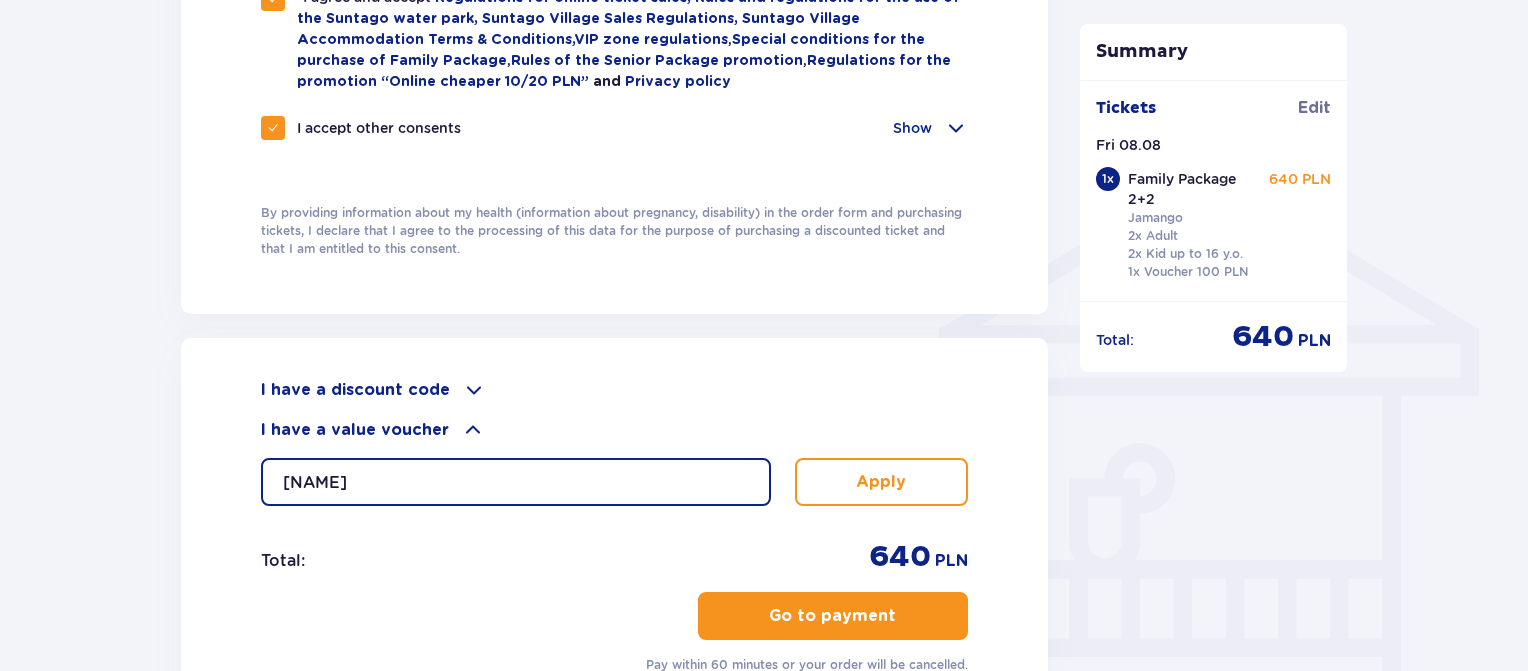 type on "DANIELA15" 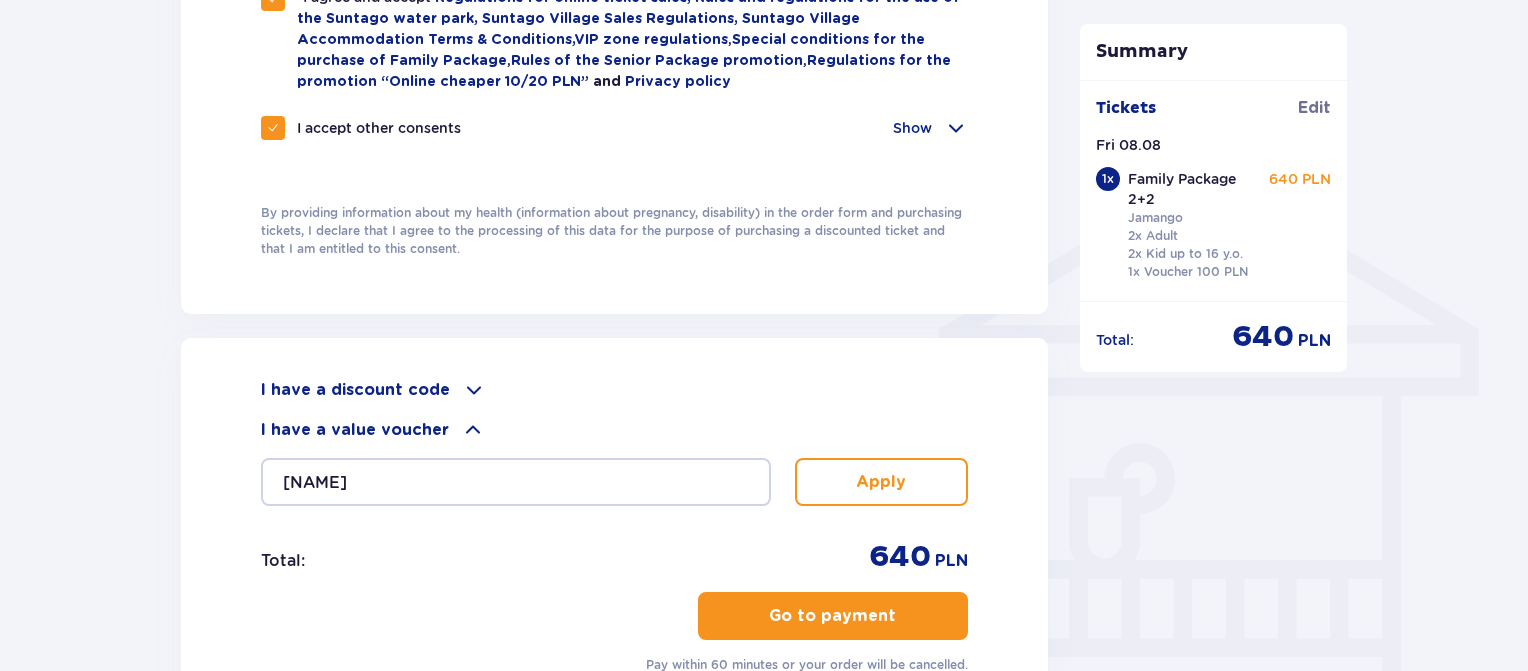 click on "Apply" at bounding box center (881, 482) 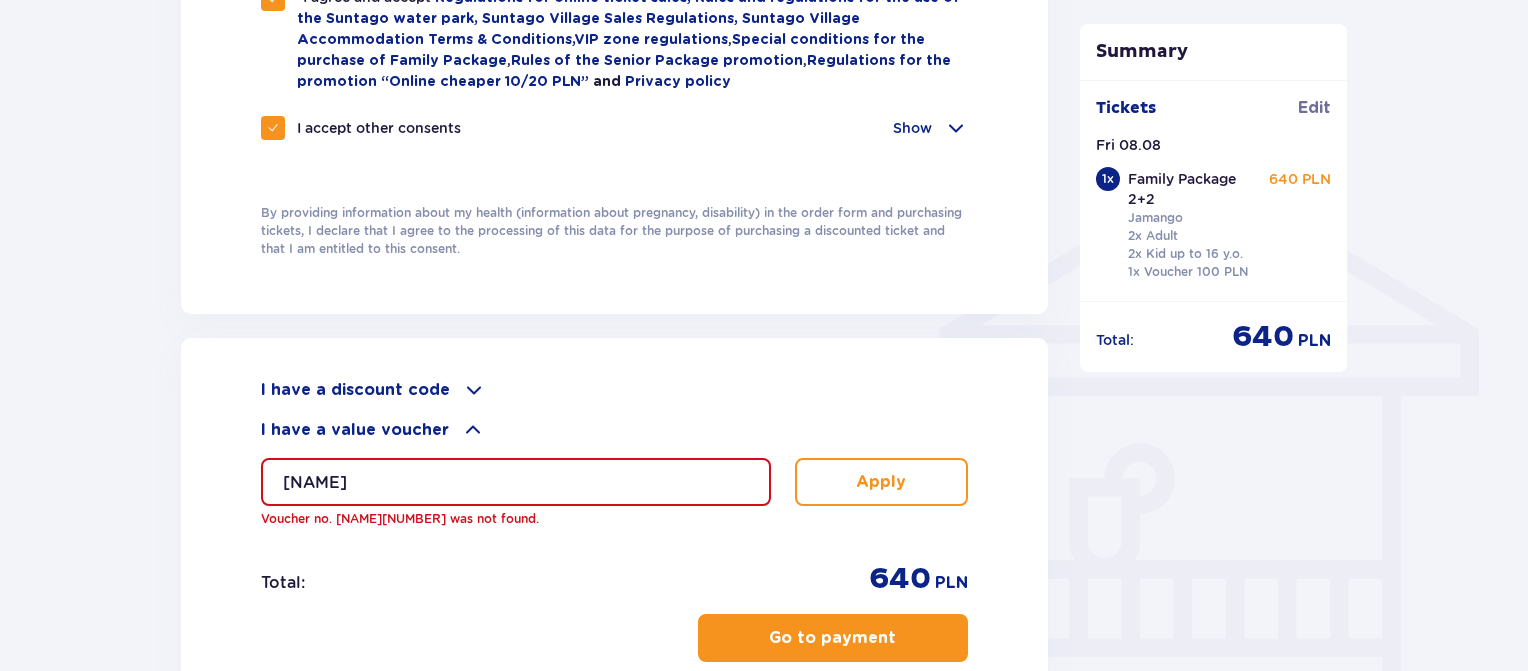 click on "I have a discount code" at bounding box center (614, 390) 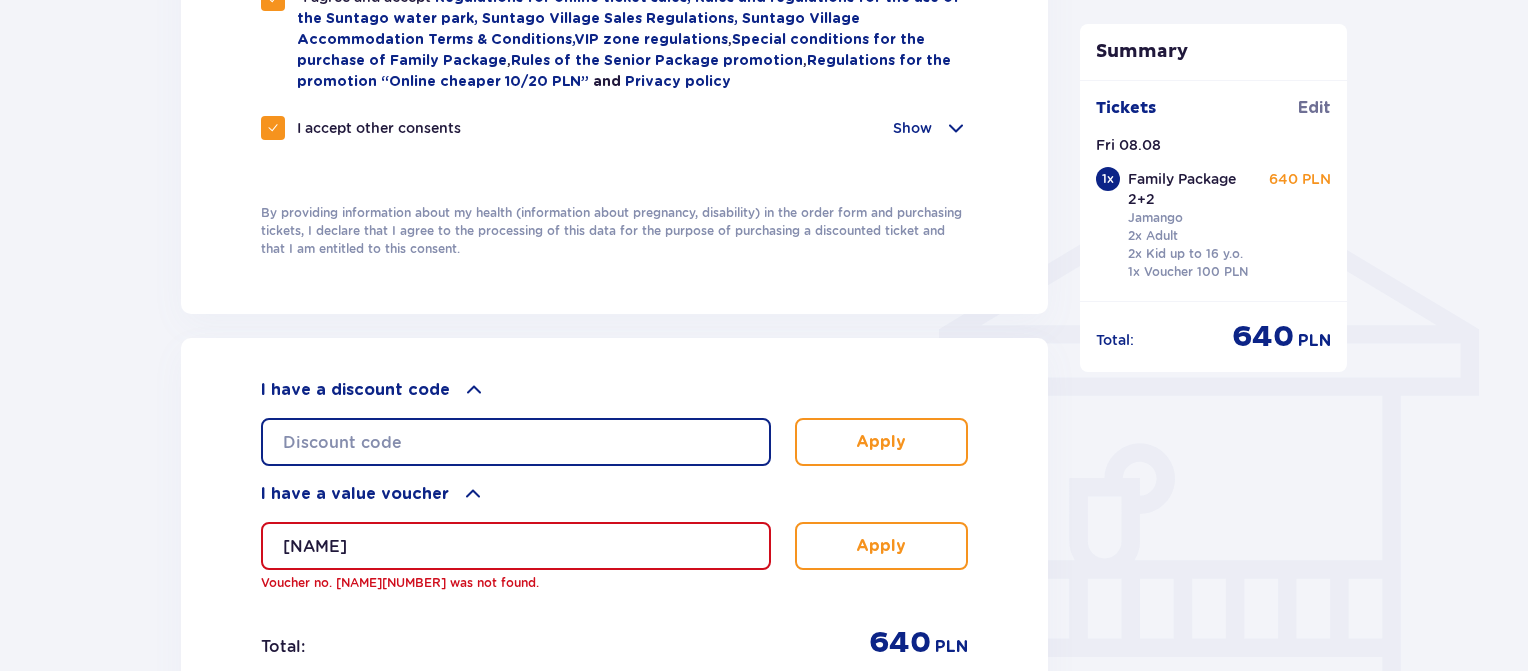 click at bounding box center [516, 442] 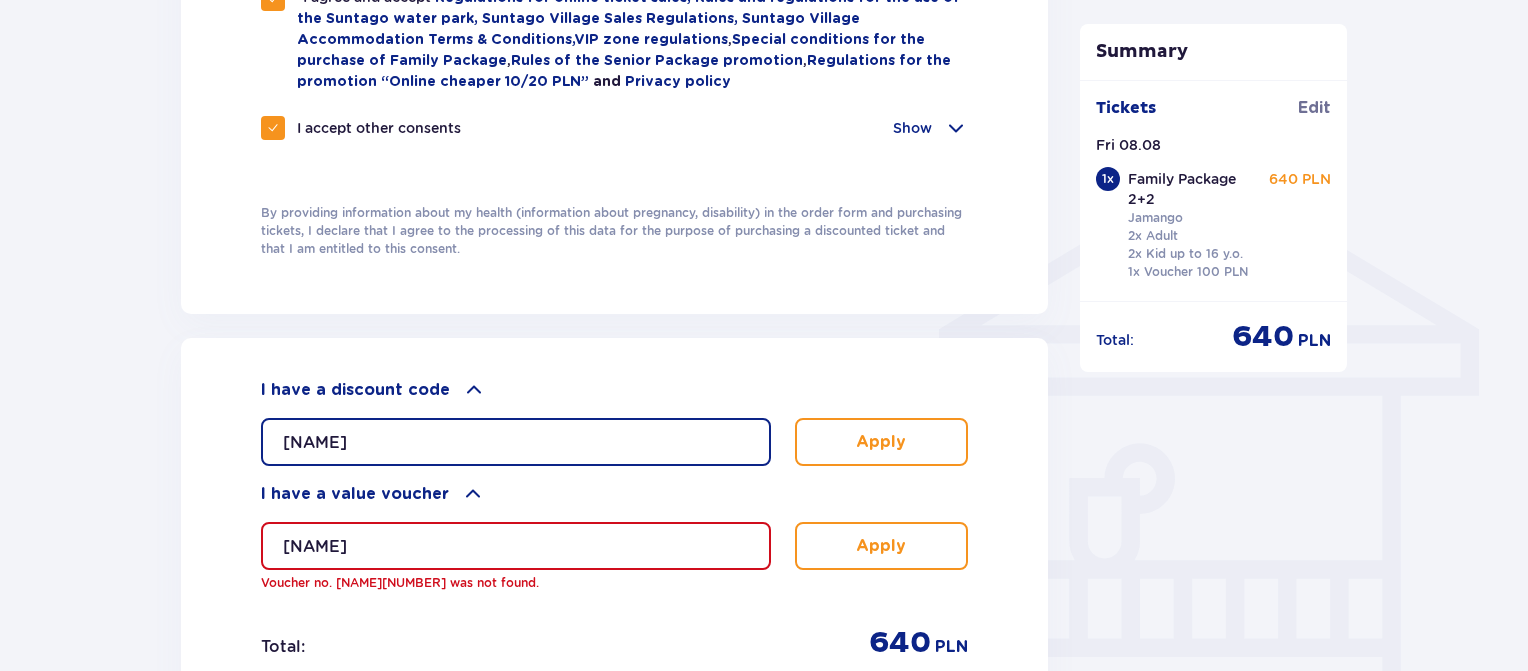 type on "DANIELA15" 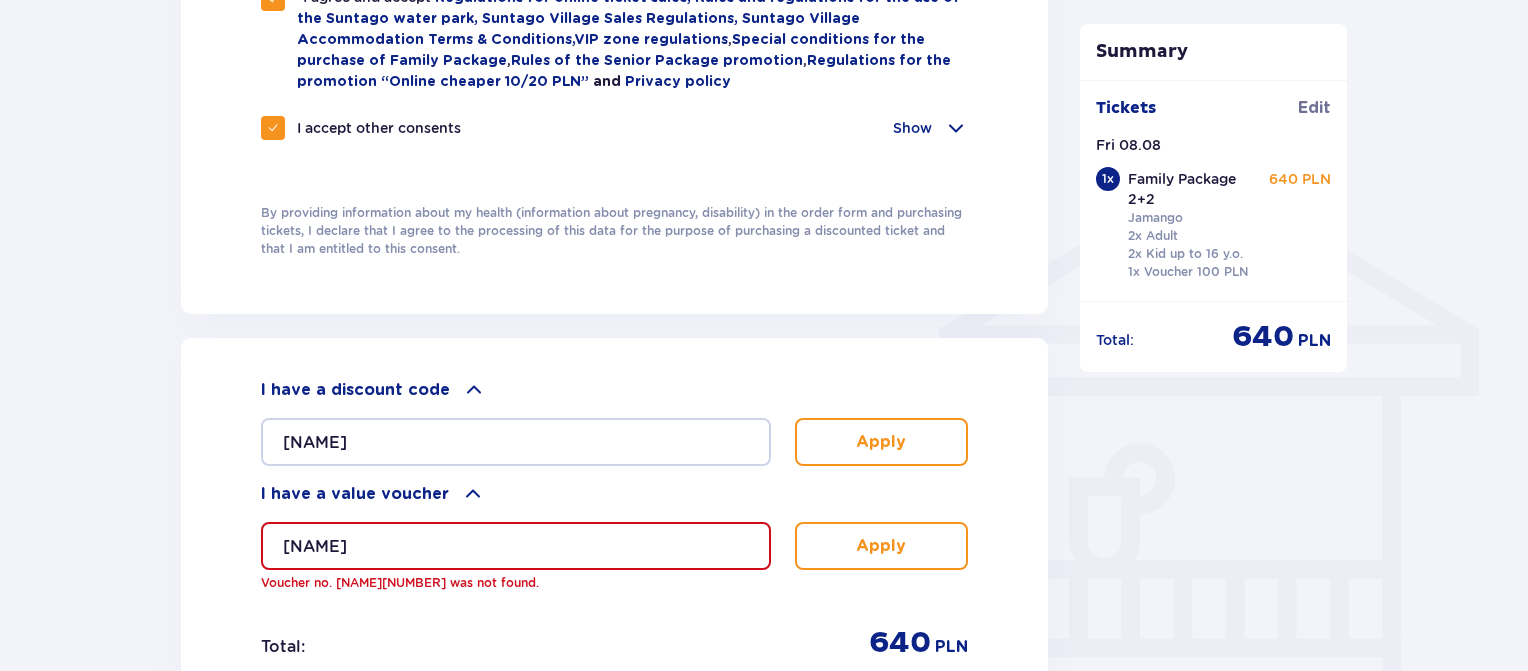 click on "DANIELA15" at bounding box center (516, 546) 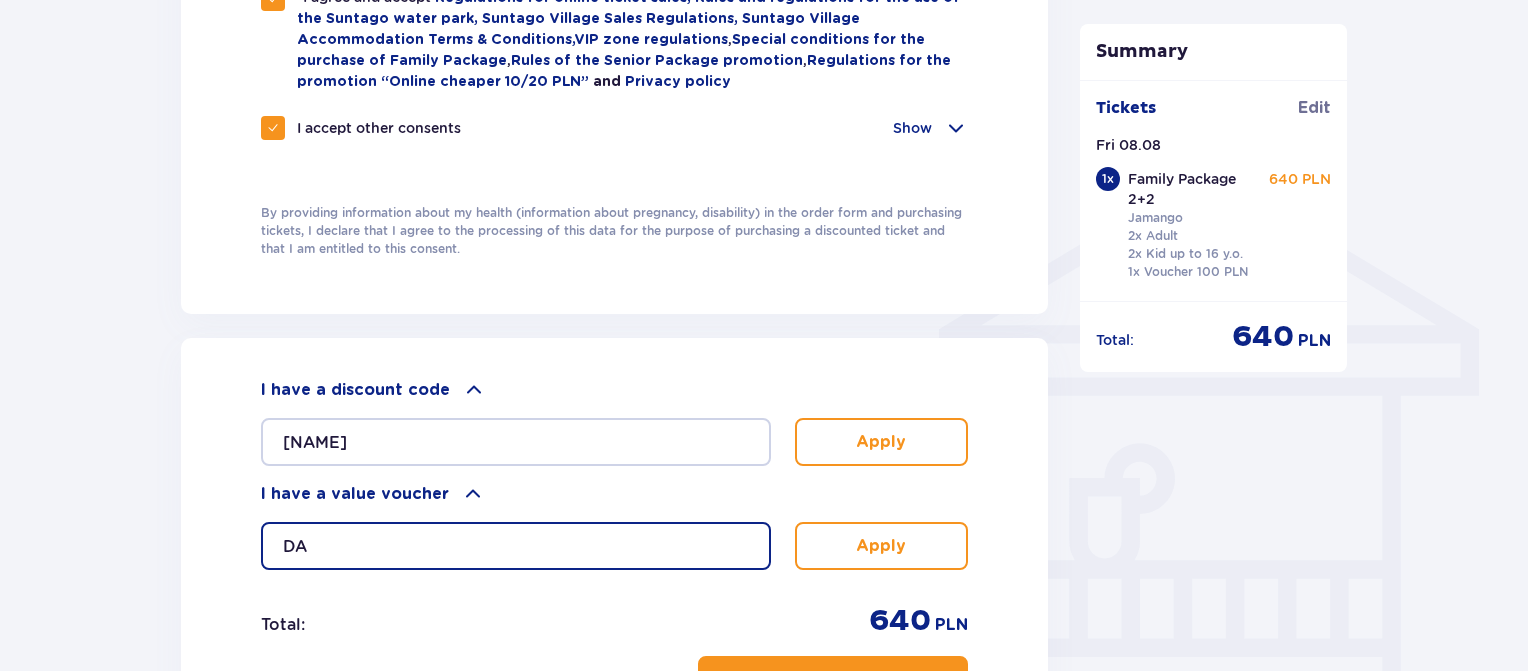 type on "D" 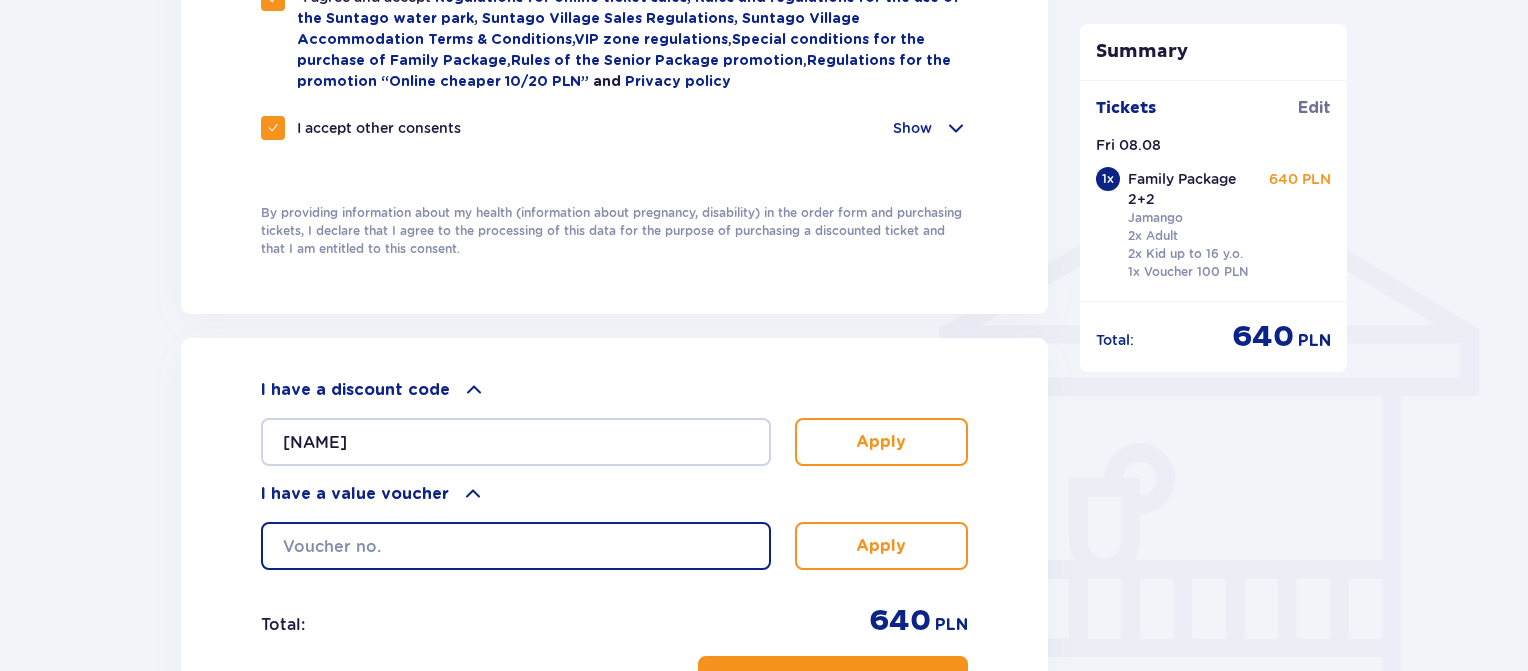 type 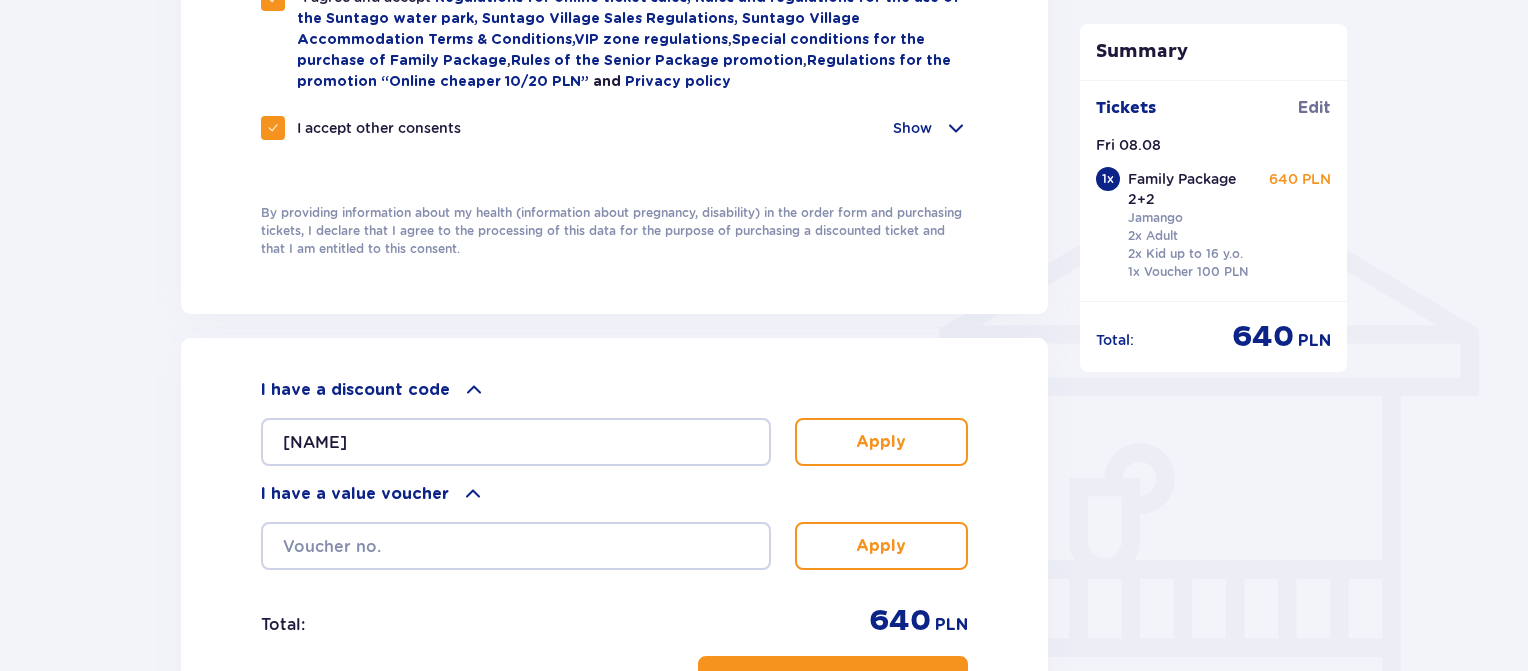 click on "Apply" at bounding box center [881, 442] 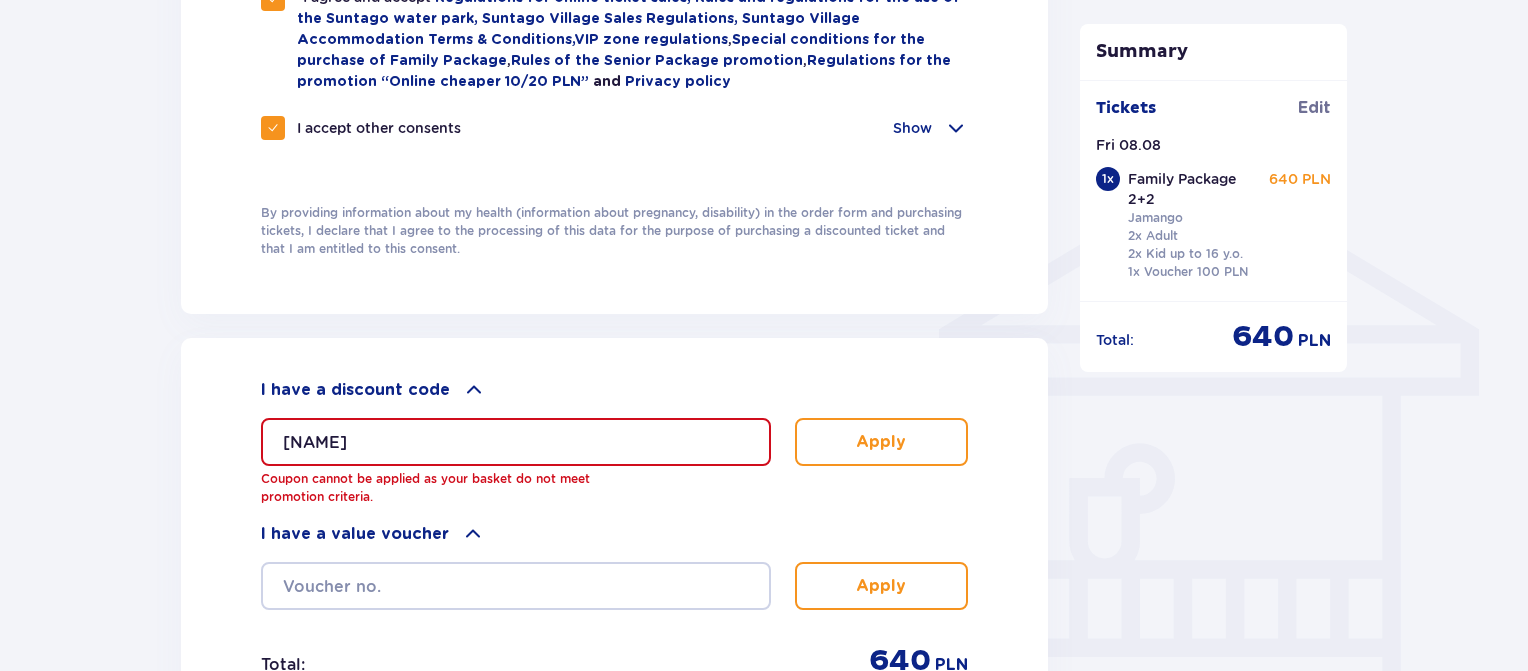 click on "DANIELA15" at bounding box center [516, 442] 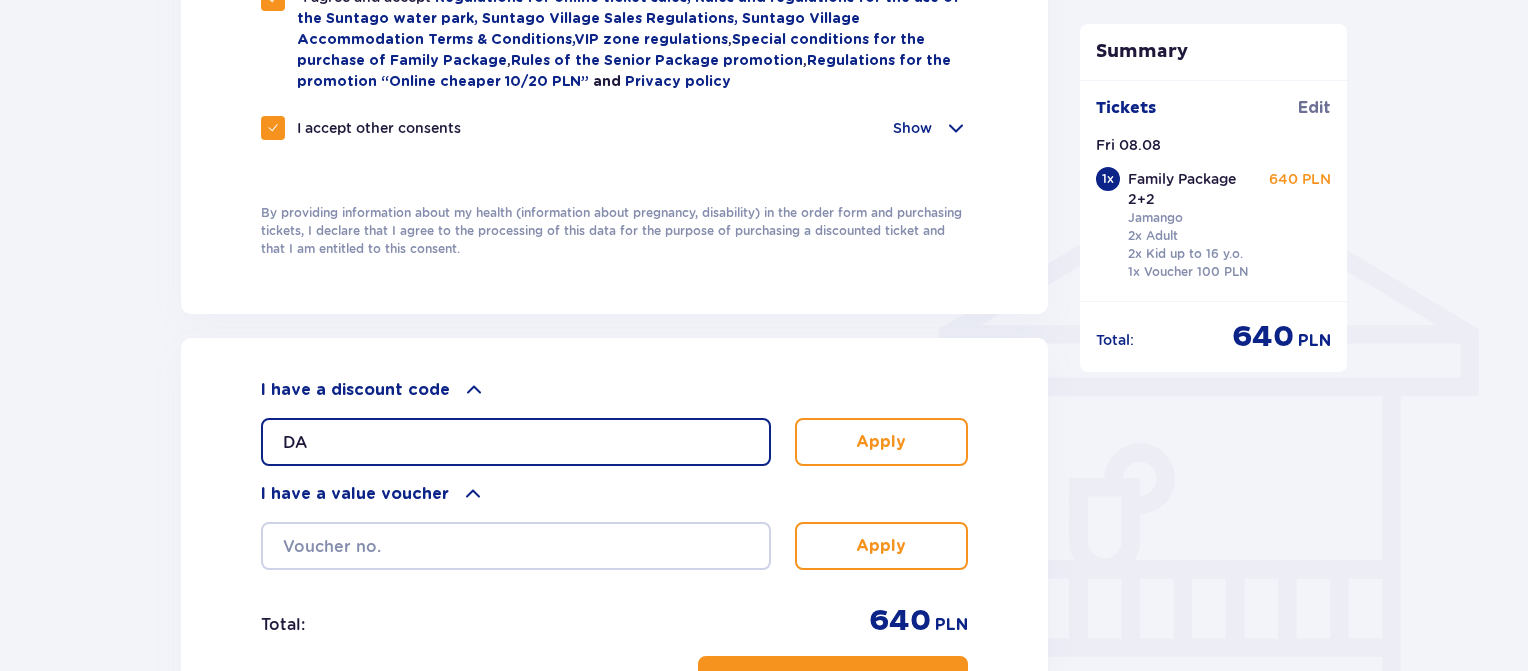 type on "D" 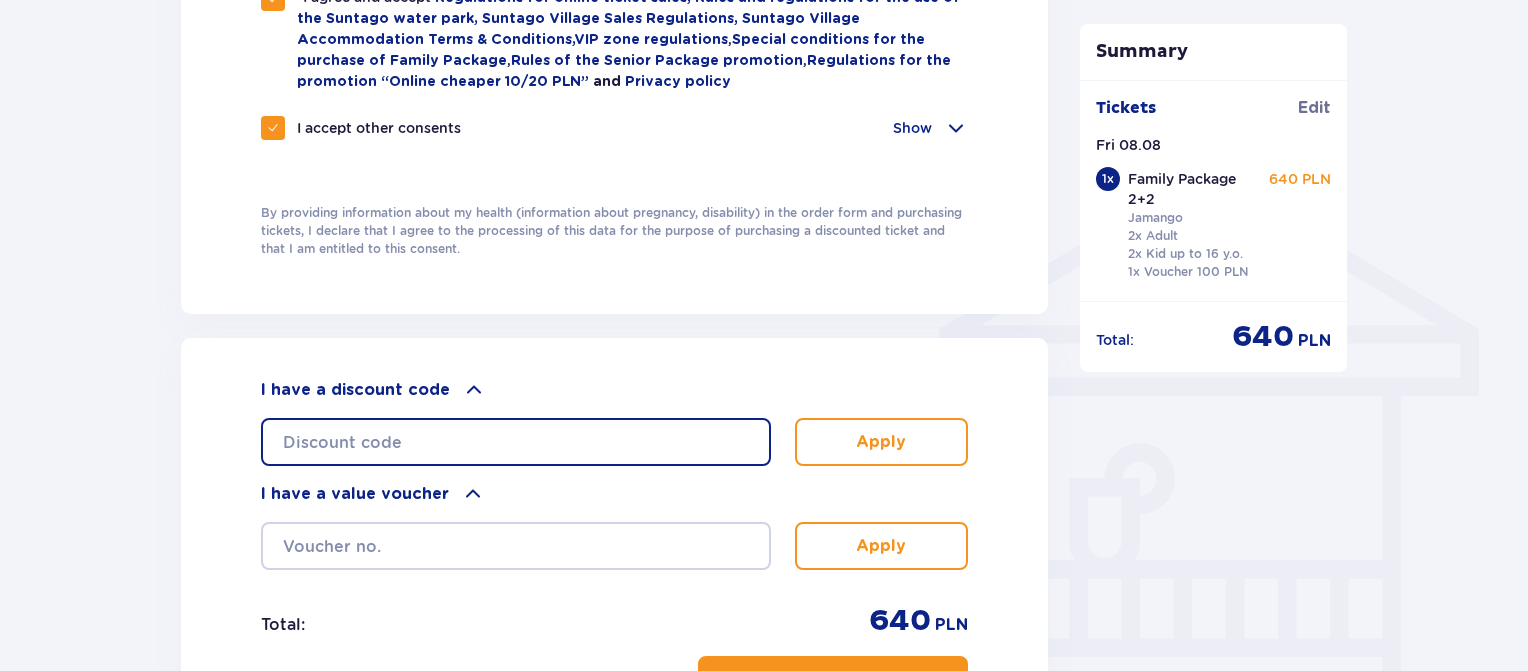 paste on "DANIELA15" 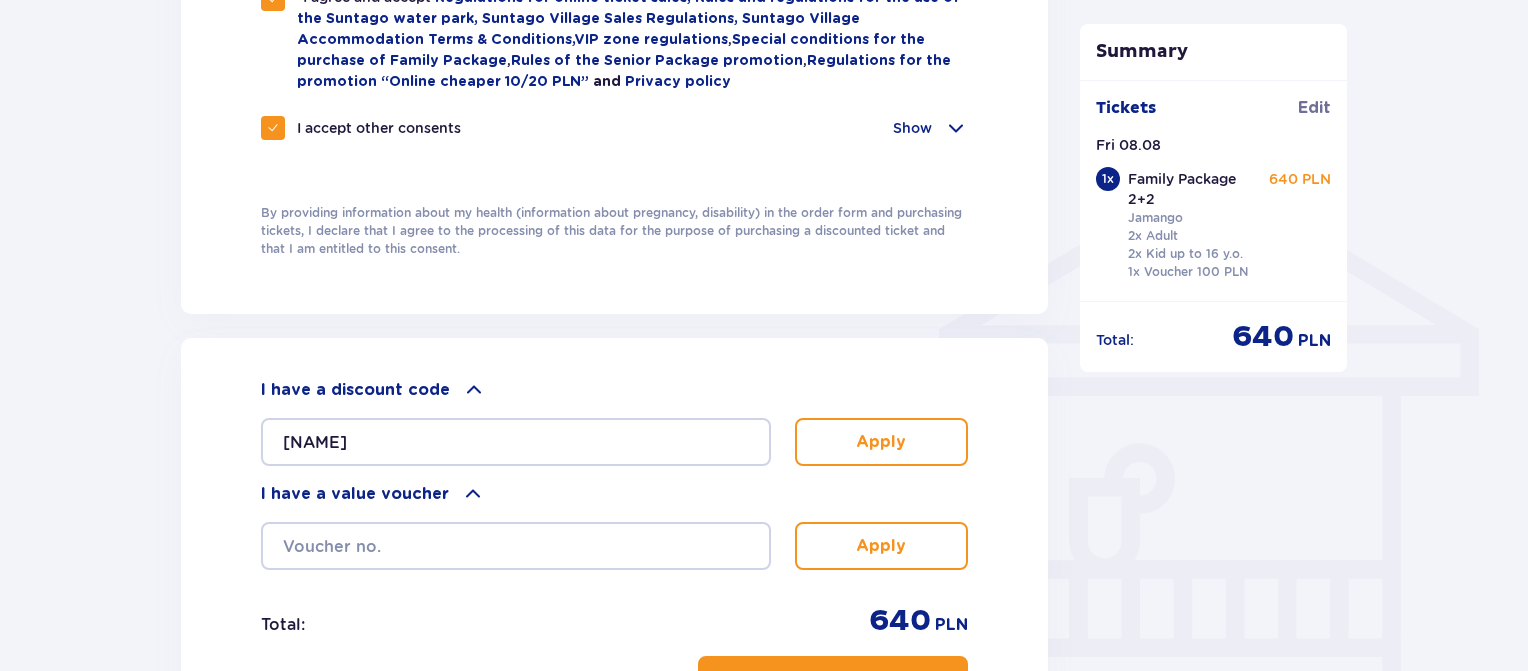 click on "Apply" at bounding box center [881, 442] 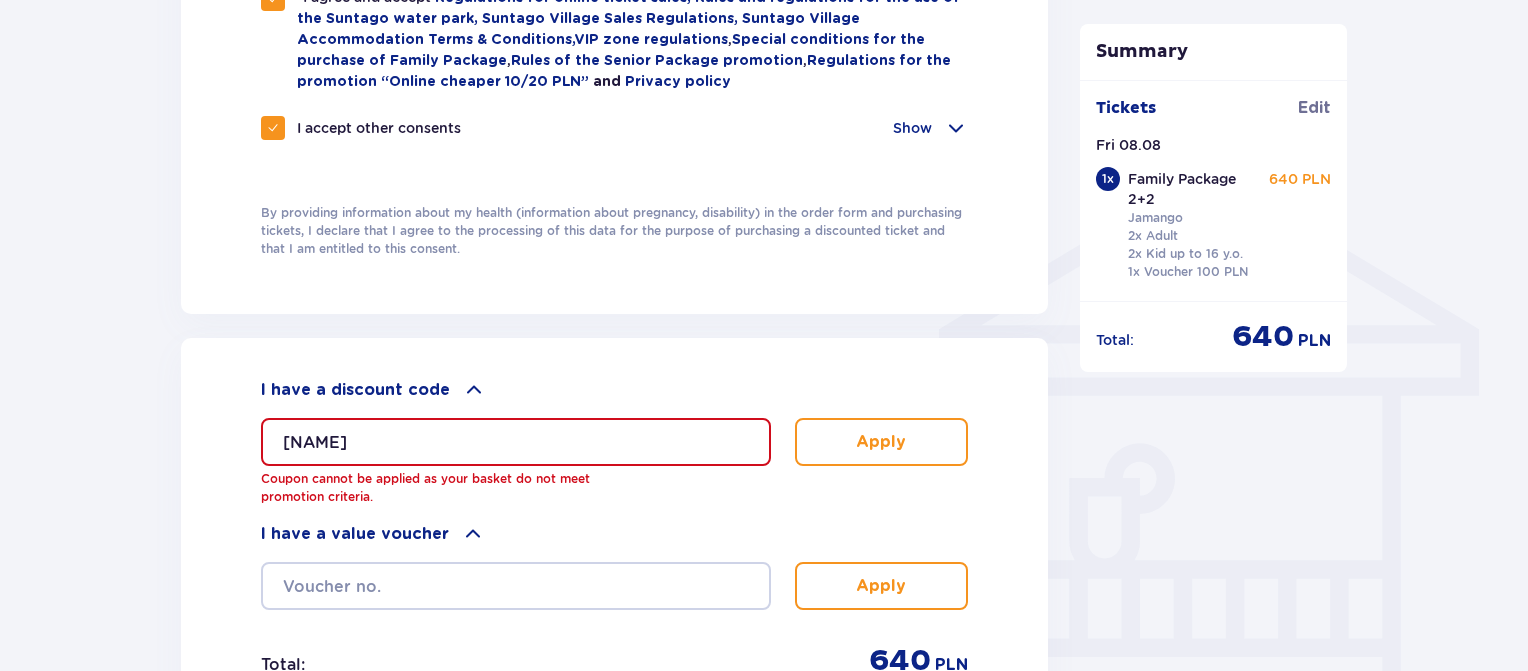 click on "DANIELA15" at bounding box center [516, 442] 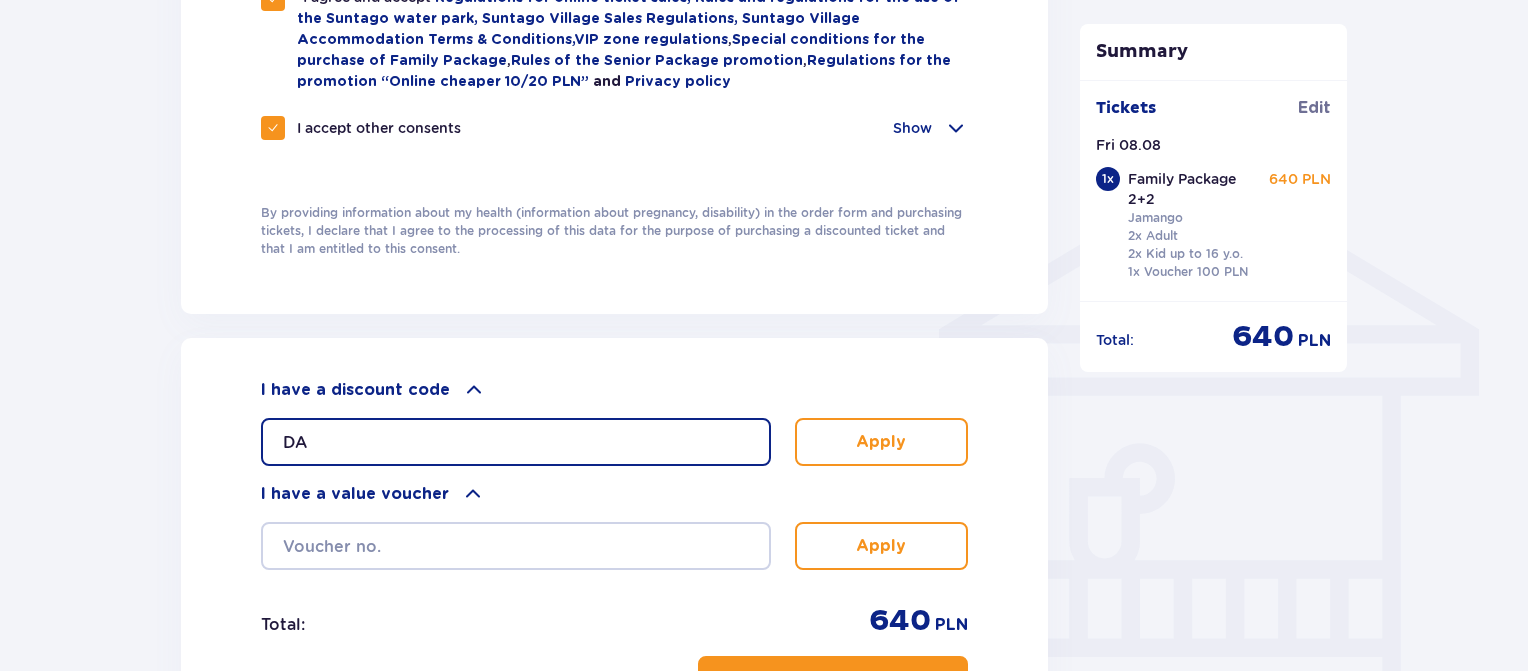 type on "D" 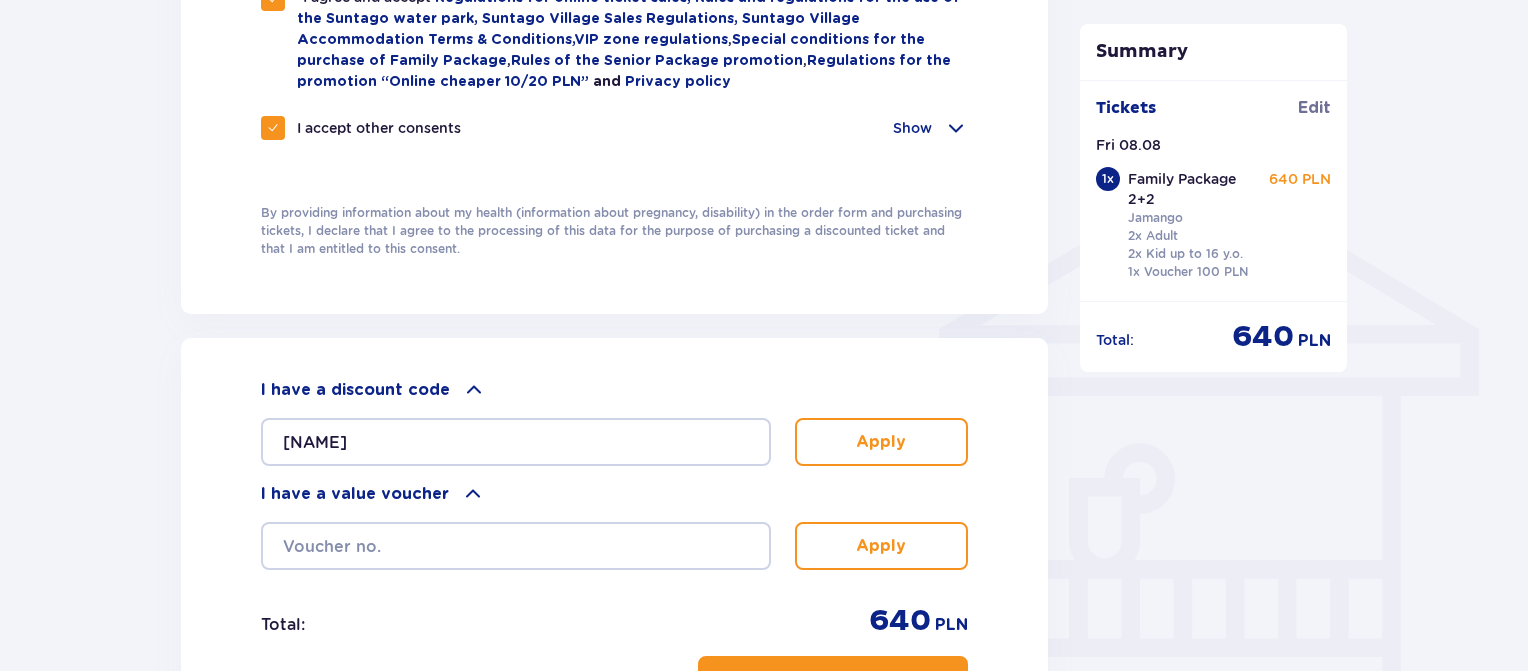 click on "Apply" at bounding box center (881, 442) 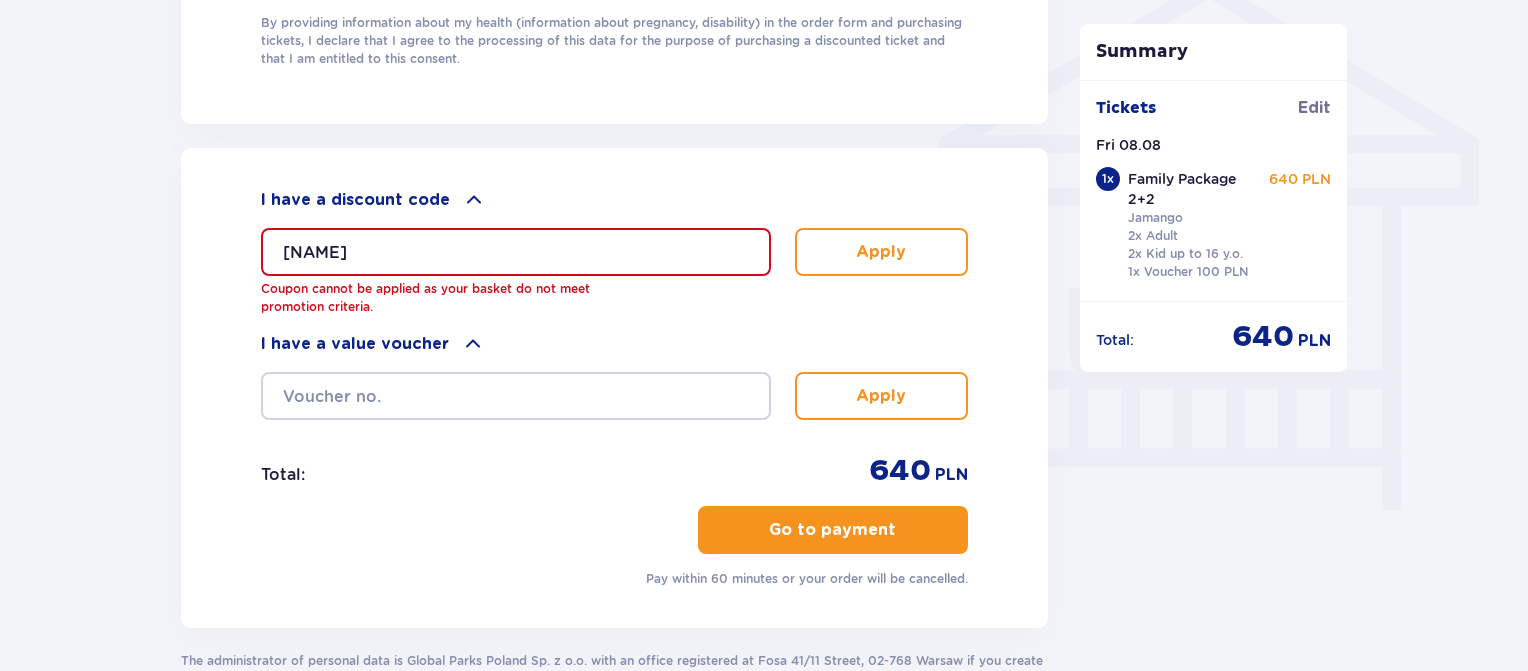 scroll, scrollTop: 1658, scrollLeft: 0, axis: vertical 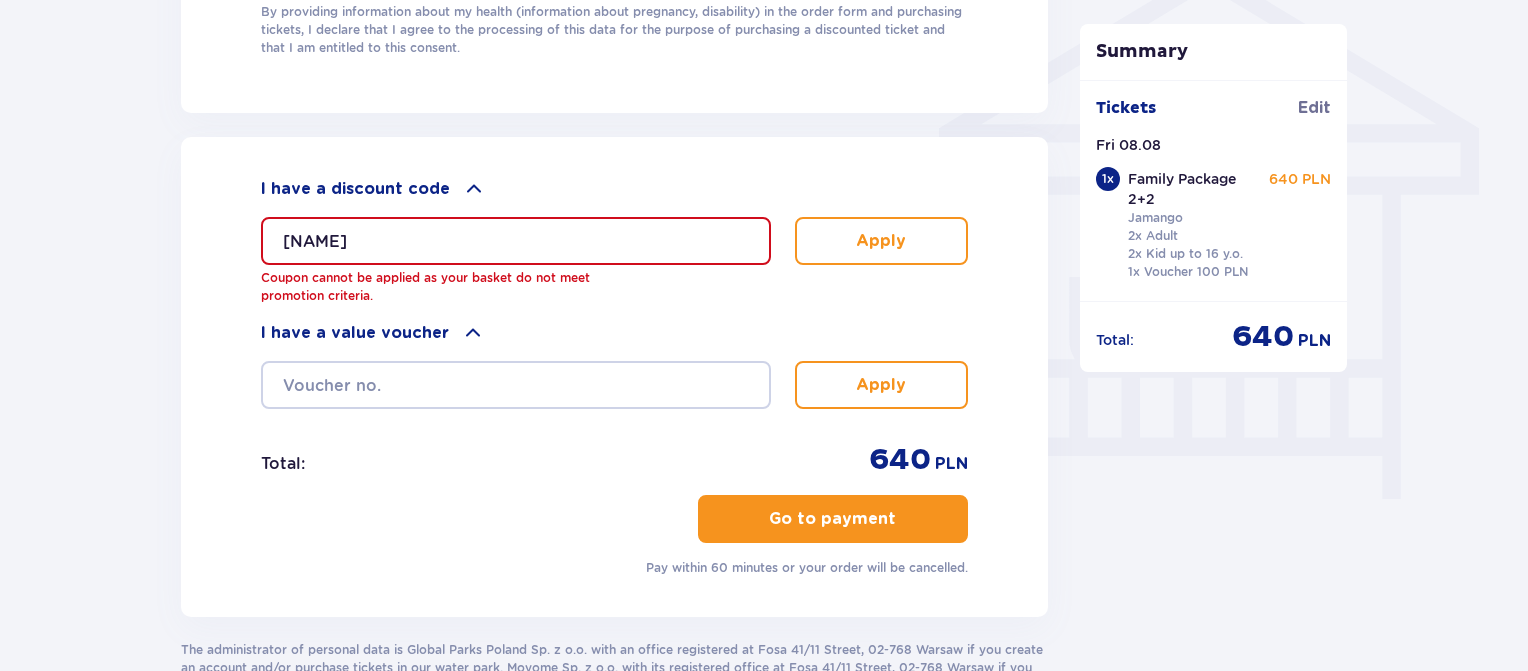 click on "Go to payment" at bounding box center (832, 519) 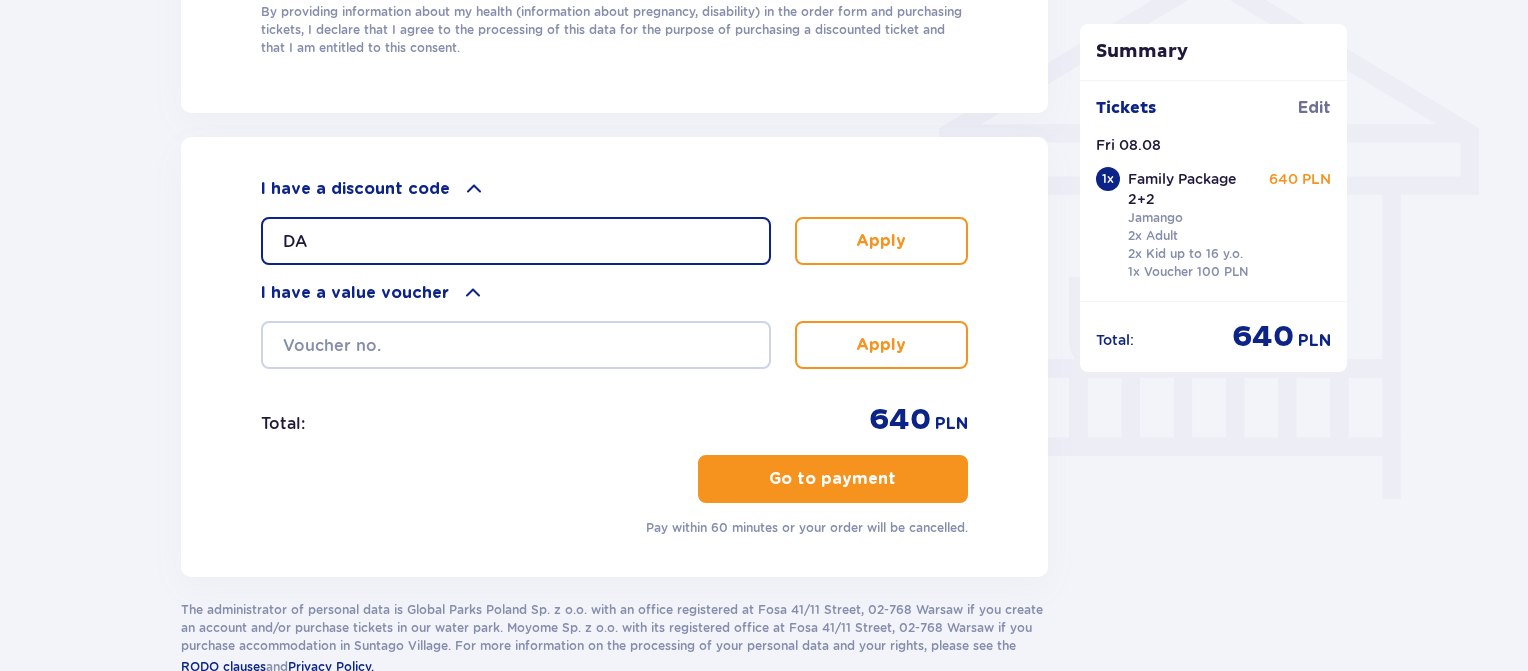 type on "D" 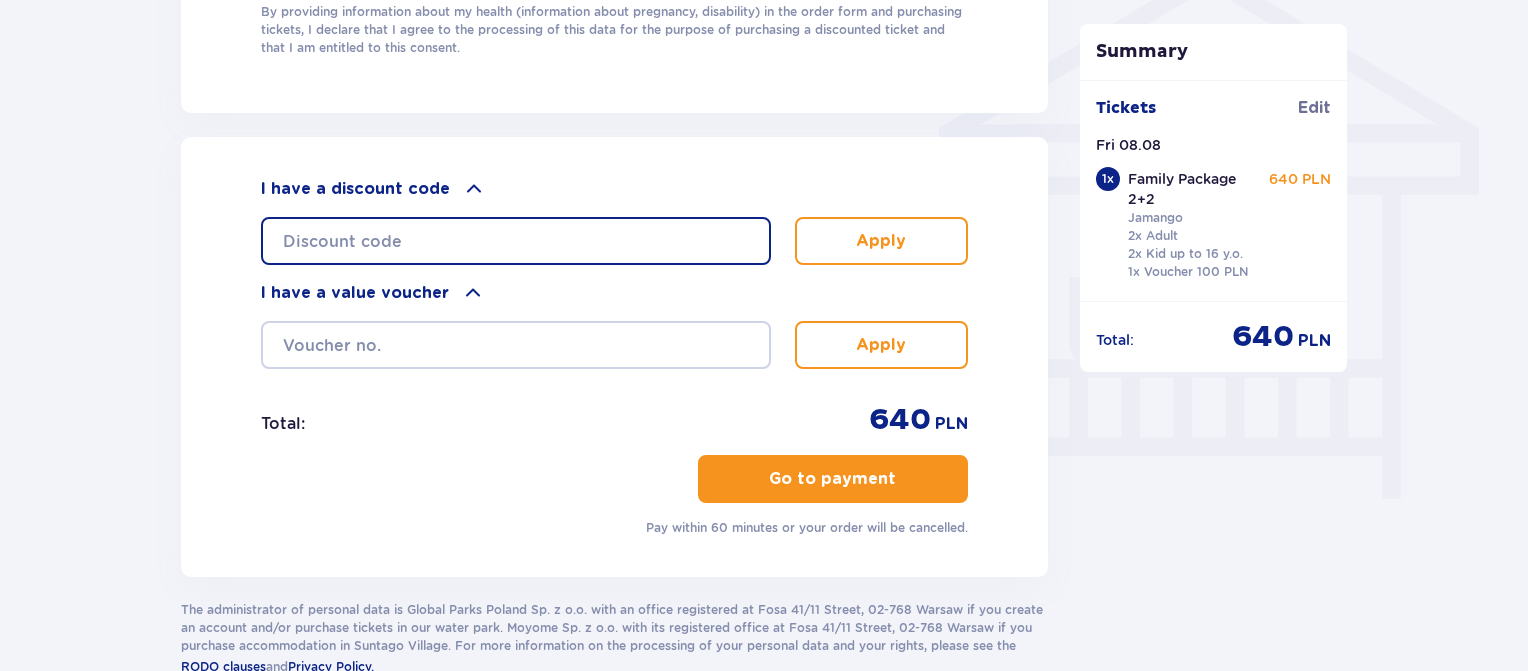 type 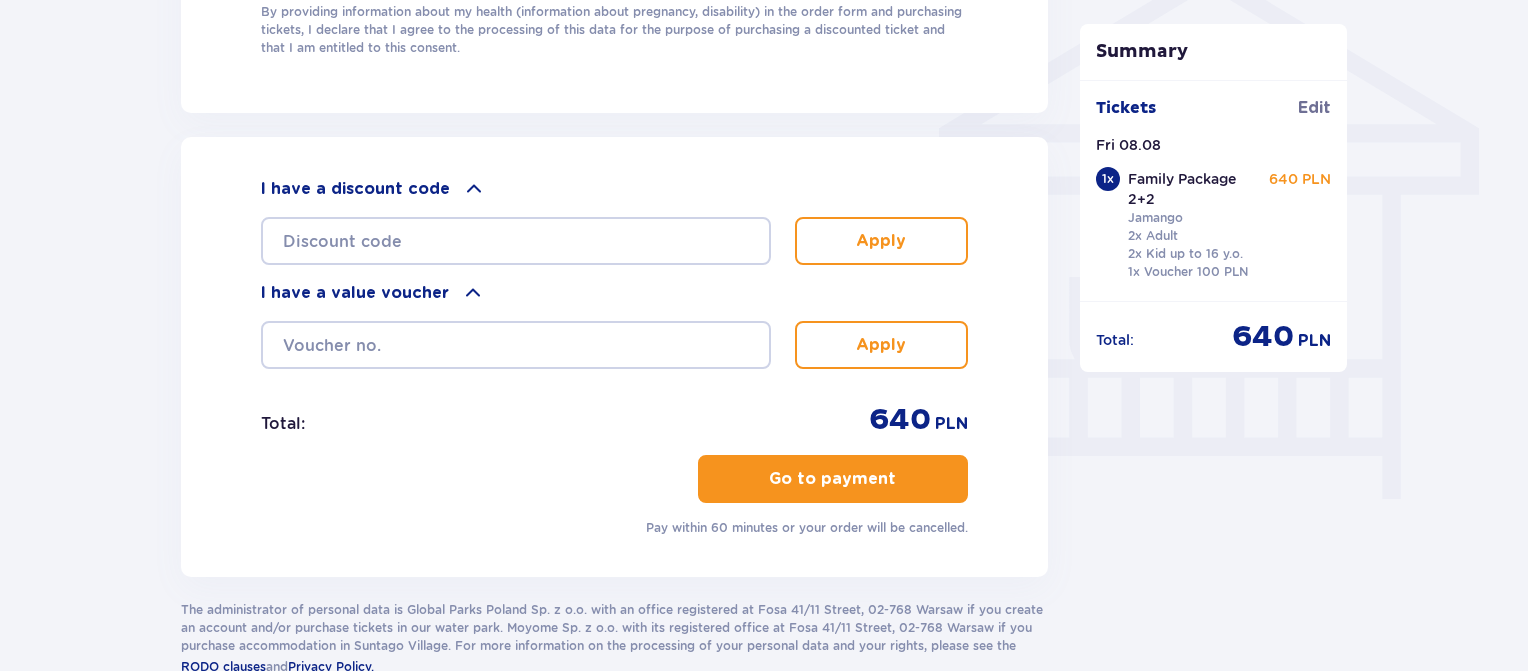 click on "Go to payment" at bounding box center (832, 479) 